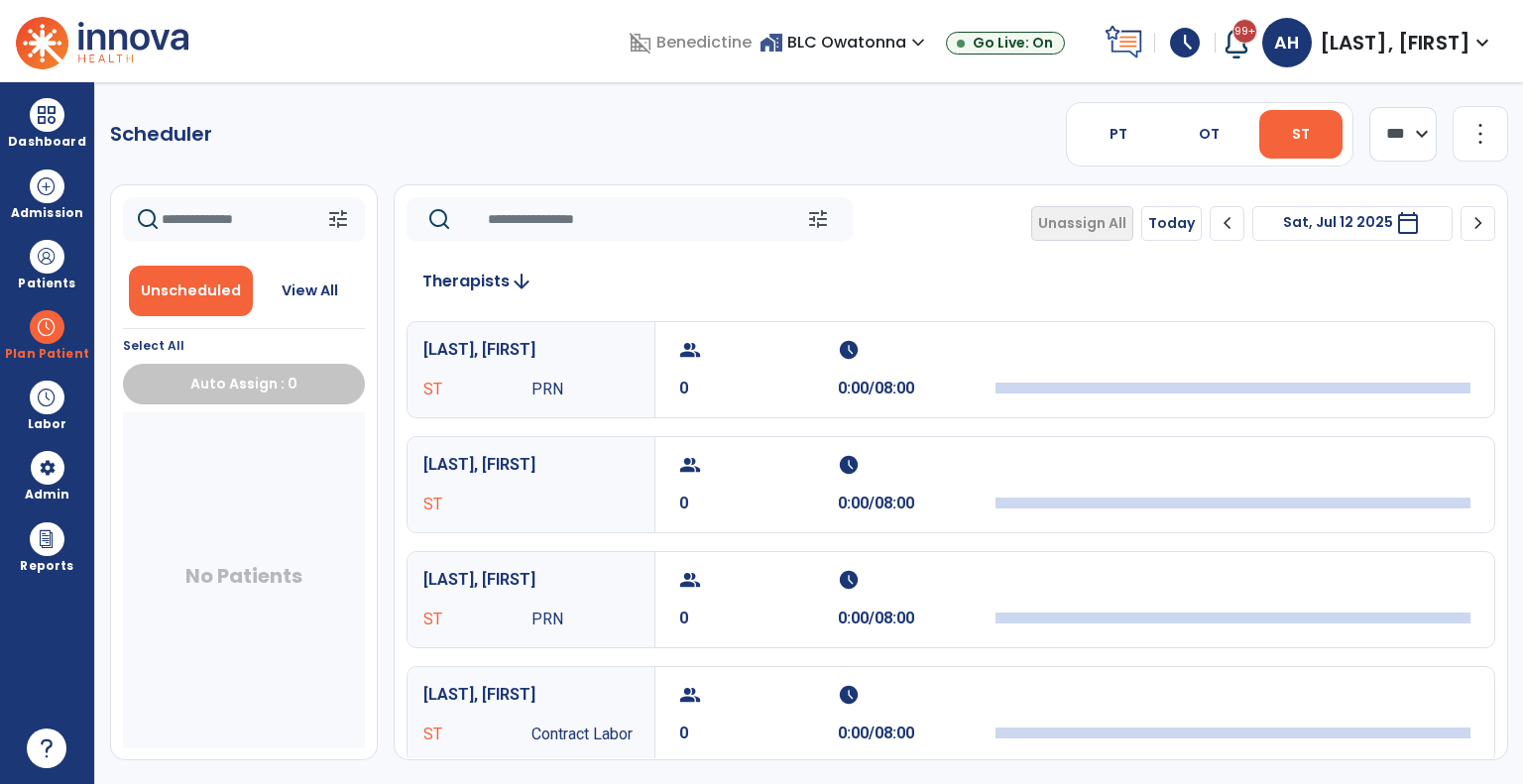 scroll, scrollTop: 0, scrollLeft: 0, axis: both 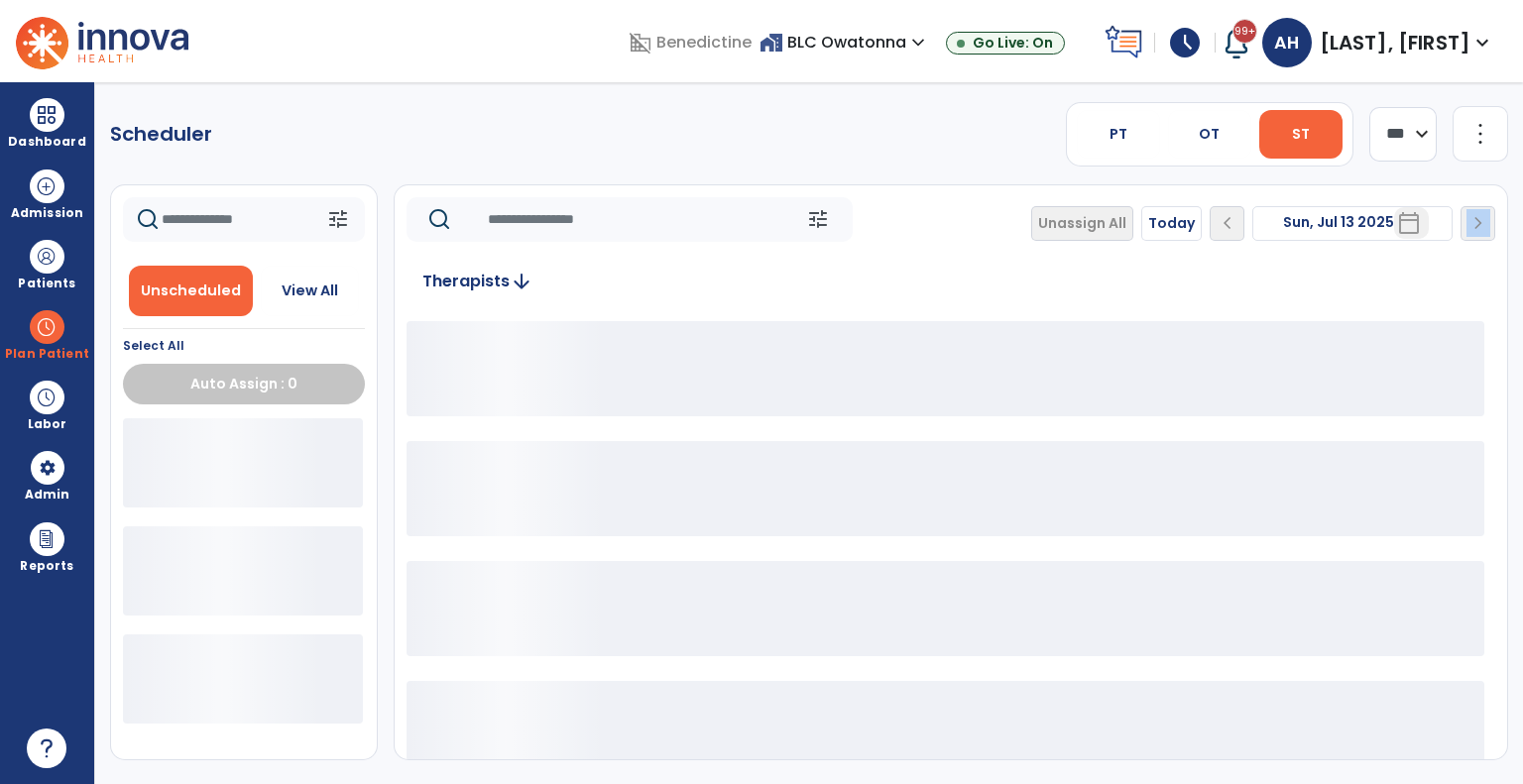 click on "Unassign All   Today  chevron_left Sun, Jul 13 2025  *********  calendar_today  chevron_right" 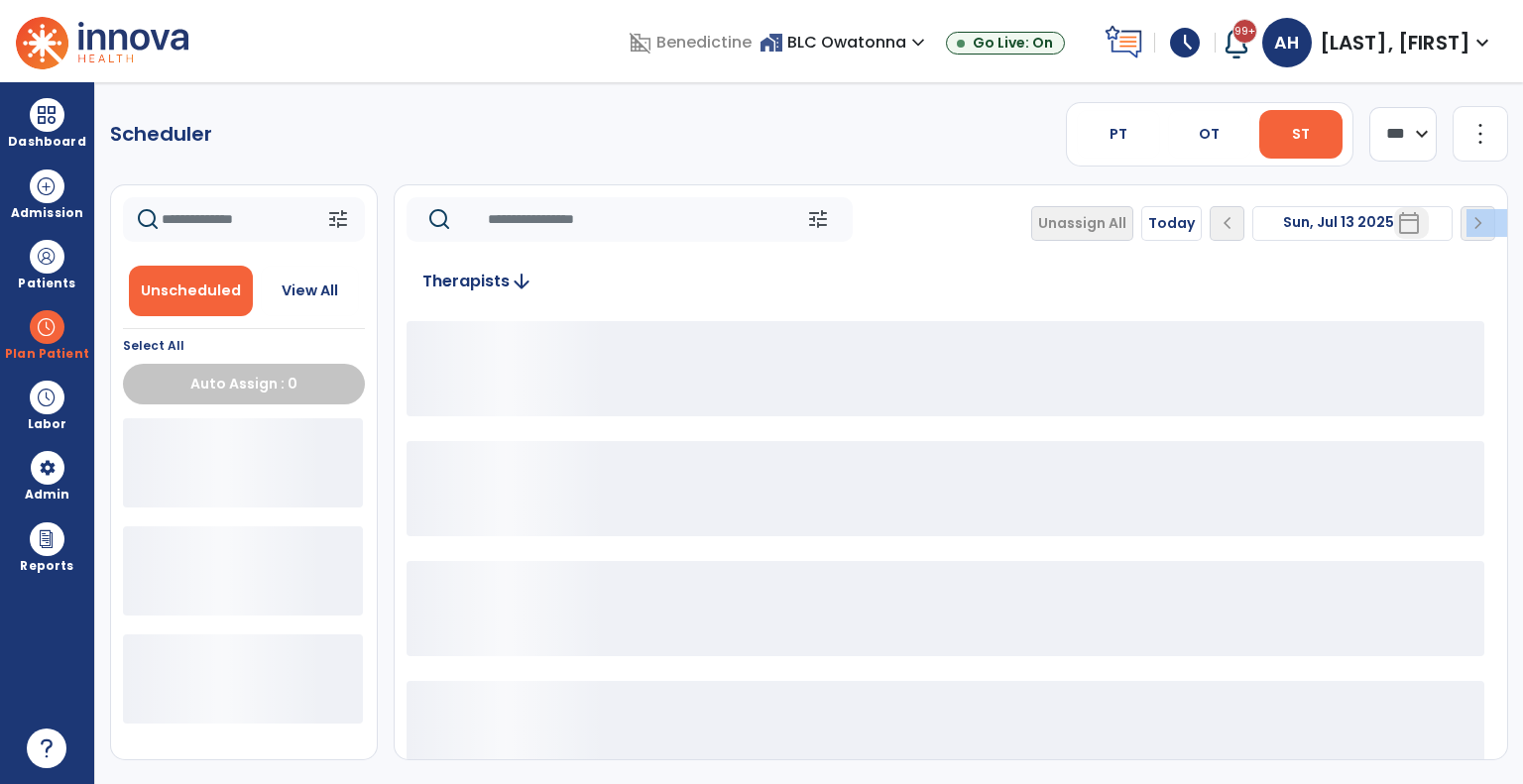 click on "Unassign All   Today  chevron_left Sun, Jul 13 2025  *********  calendar_today  chevron_right" 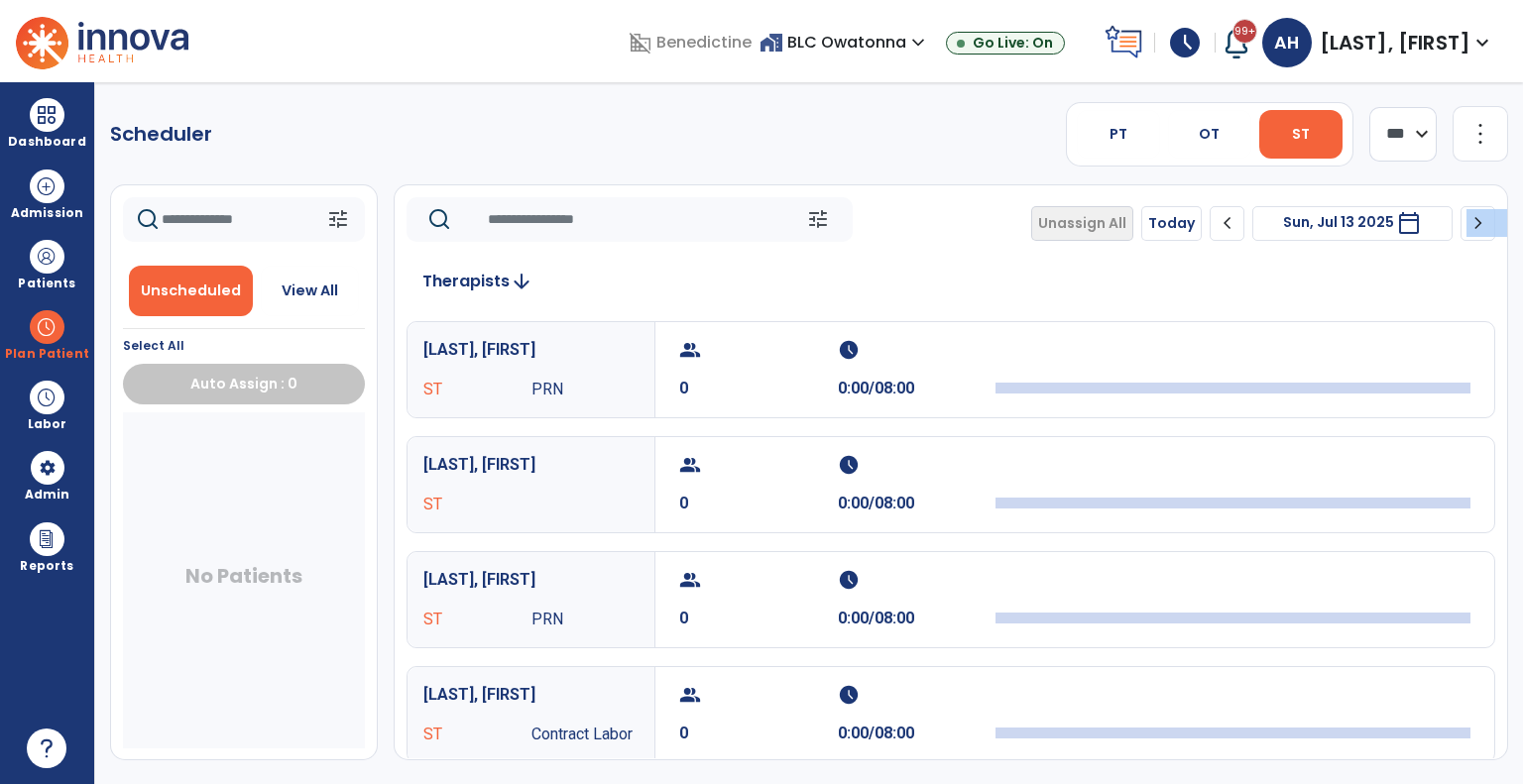 click on "**** ***" 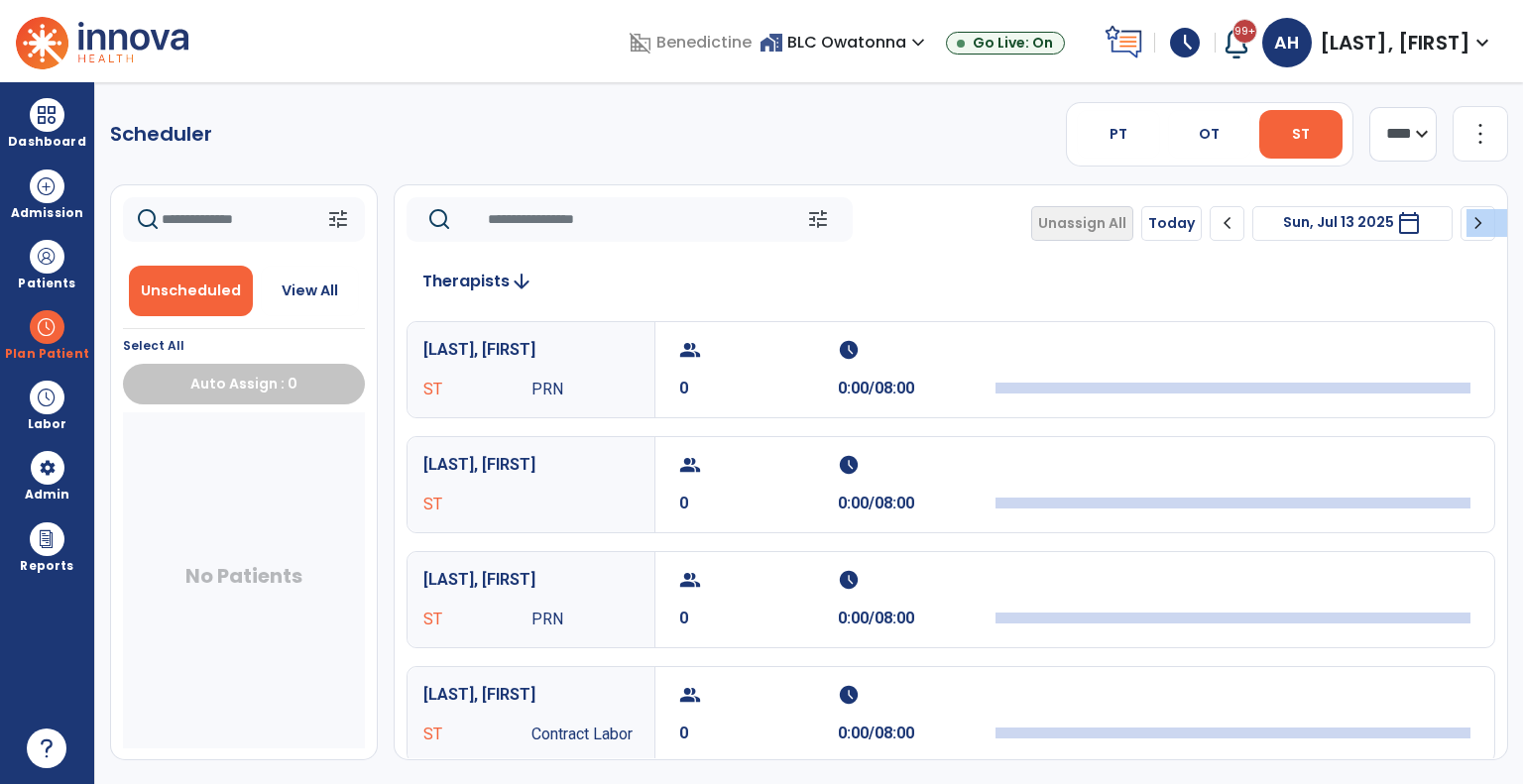 click on "**** ***" 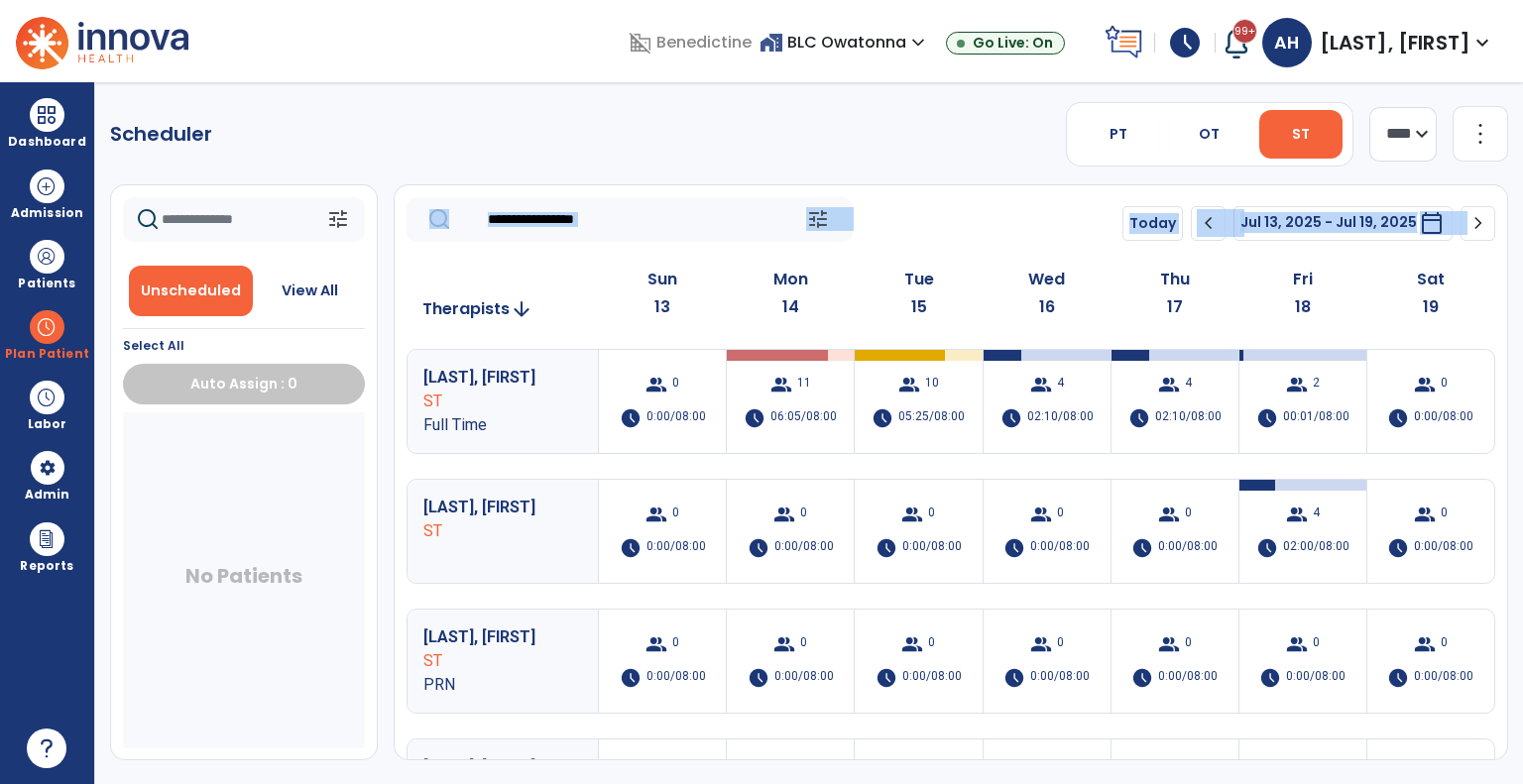 click on "chevron_right" 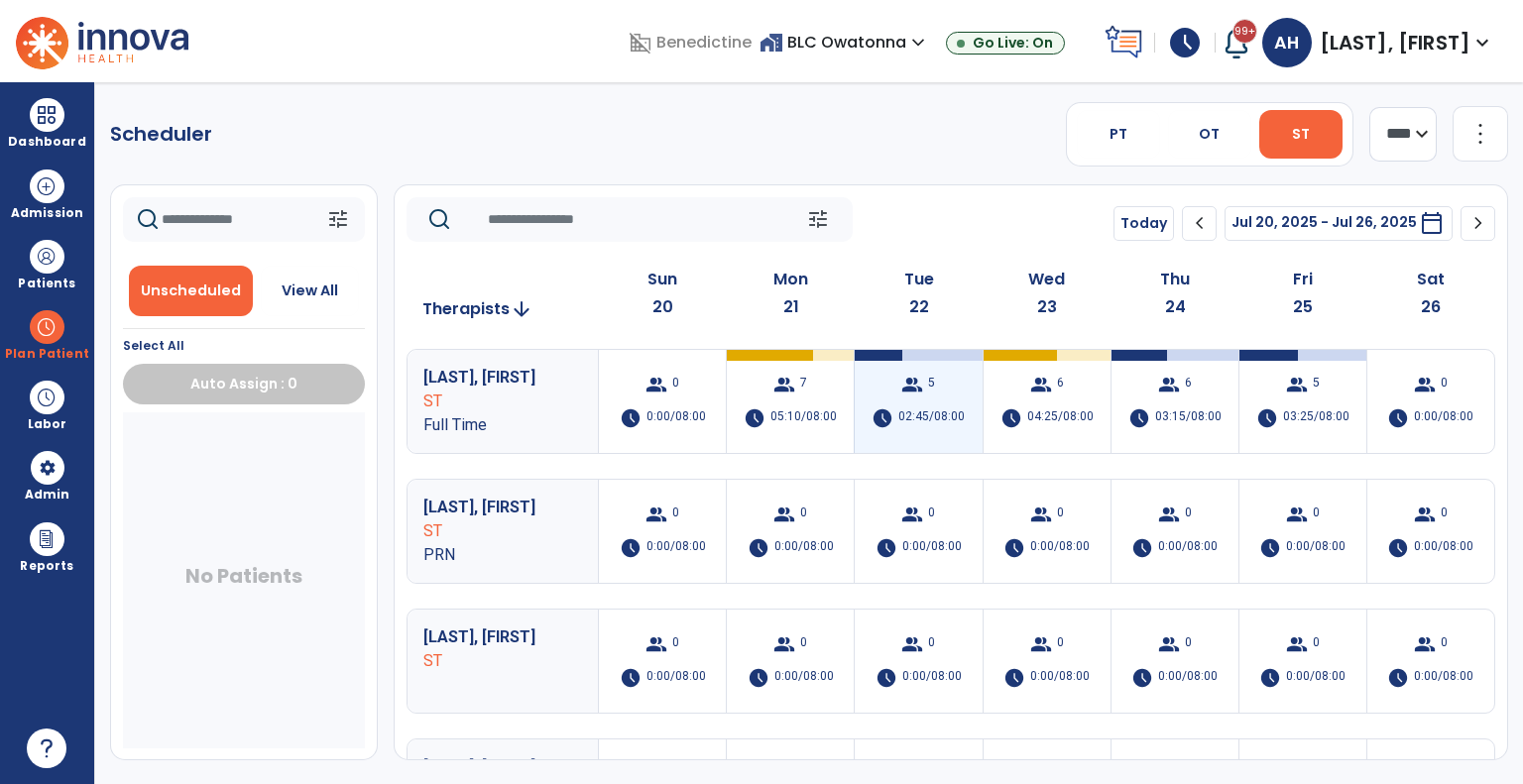 click on "group  5  schedule  02:45/08:00" at bounding box center (918, 401) 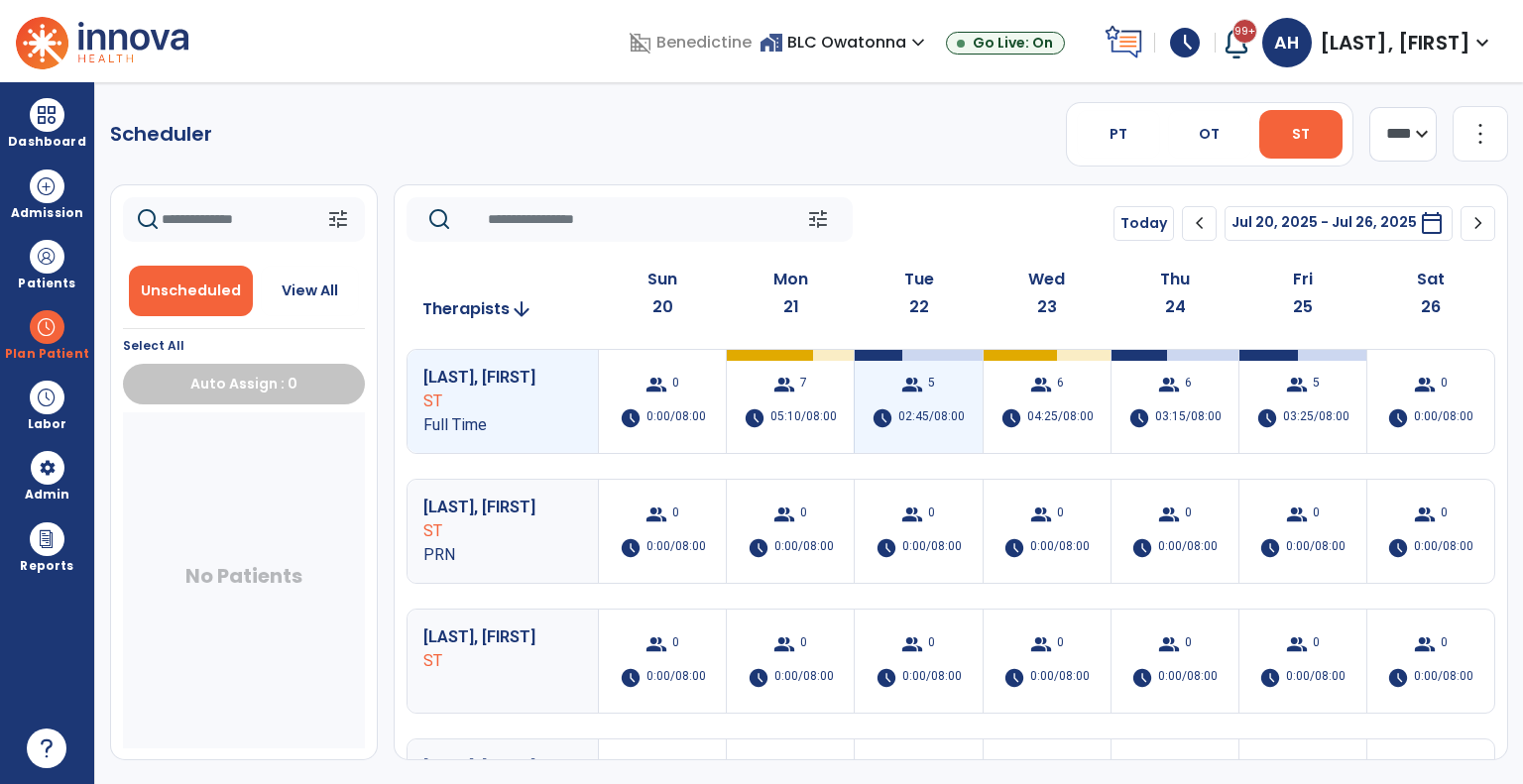 click on "group  5  schedule  02:45/08:00" at bounding box center (918, 401) 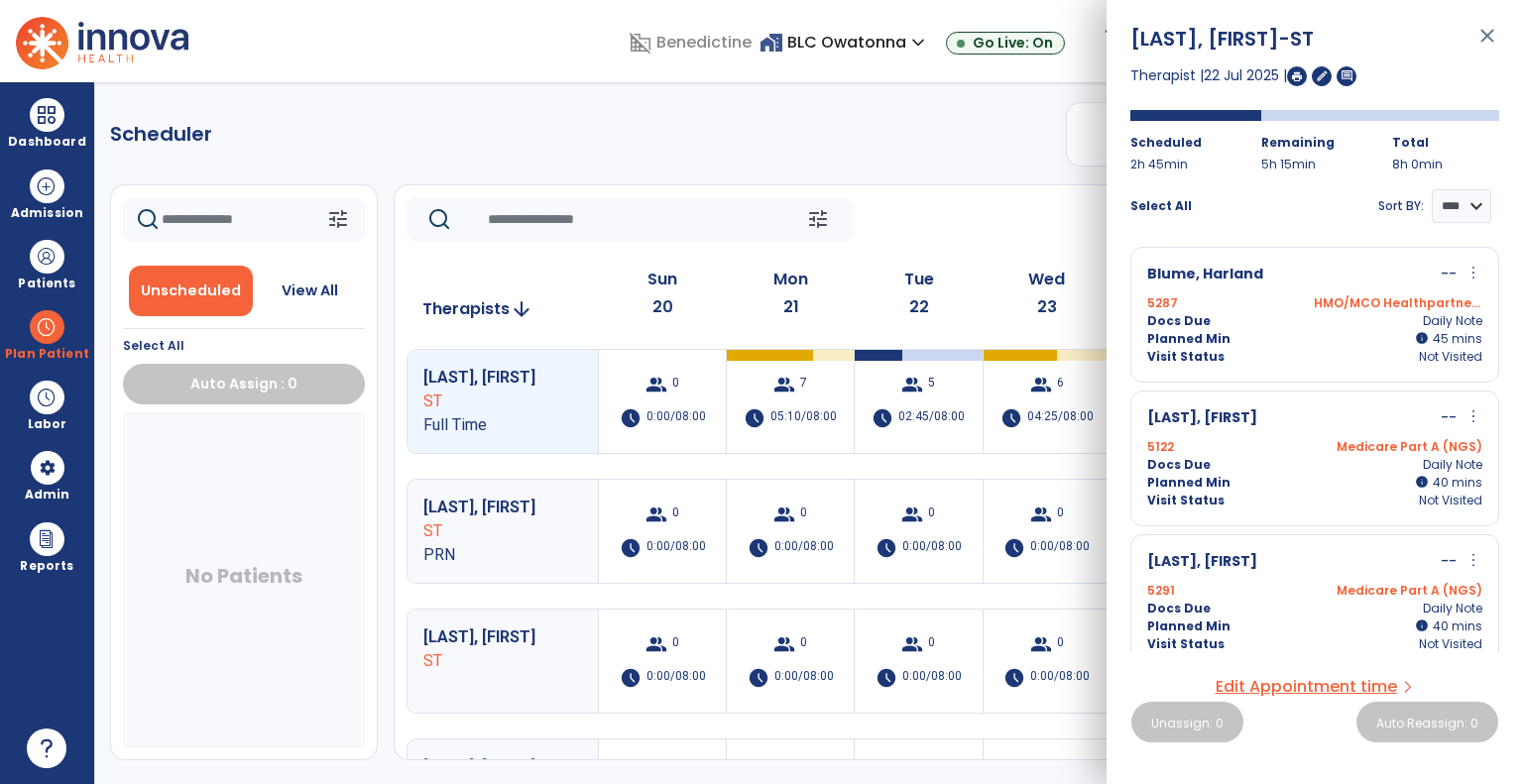 click on "more_vert" at bounding box center [1473, 416] 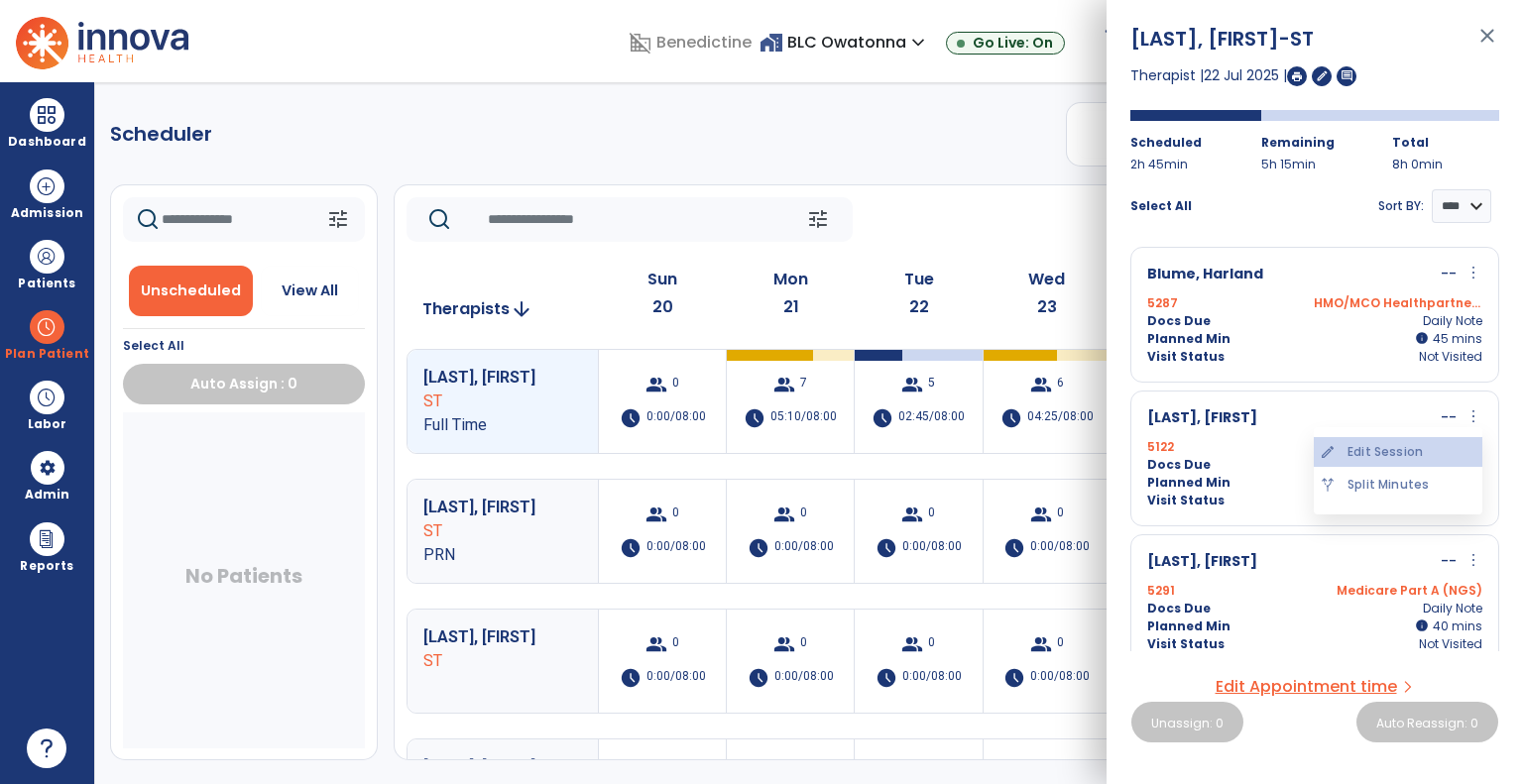 click on "edit   Edit Session" at bounding box center (1398, 452) 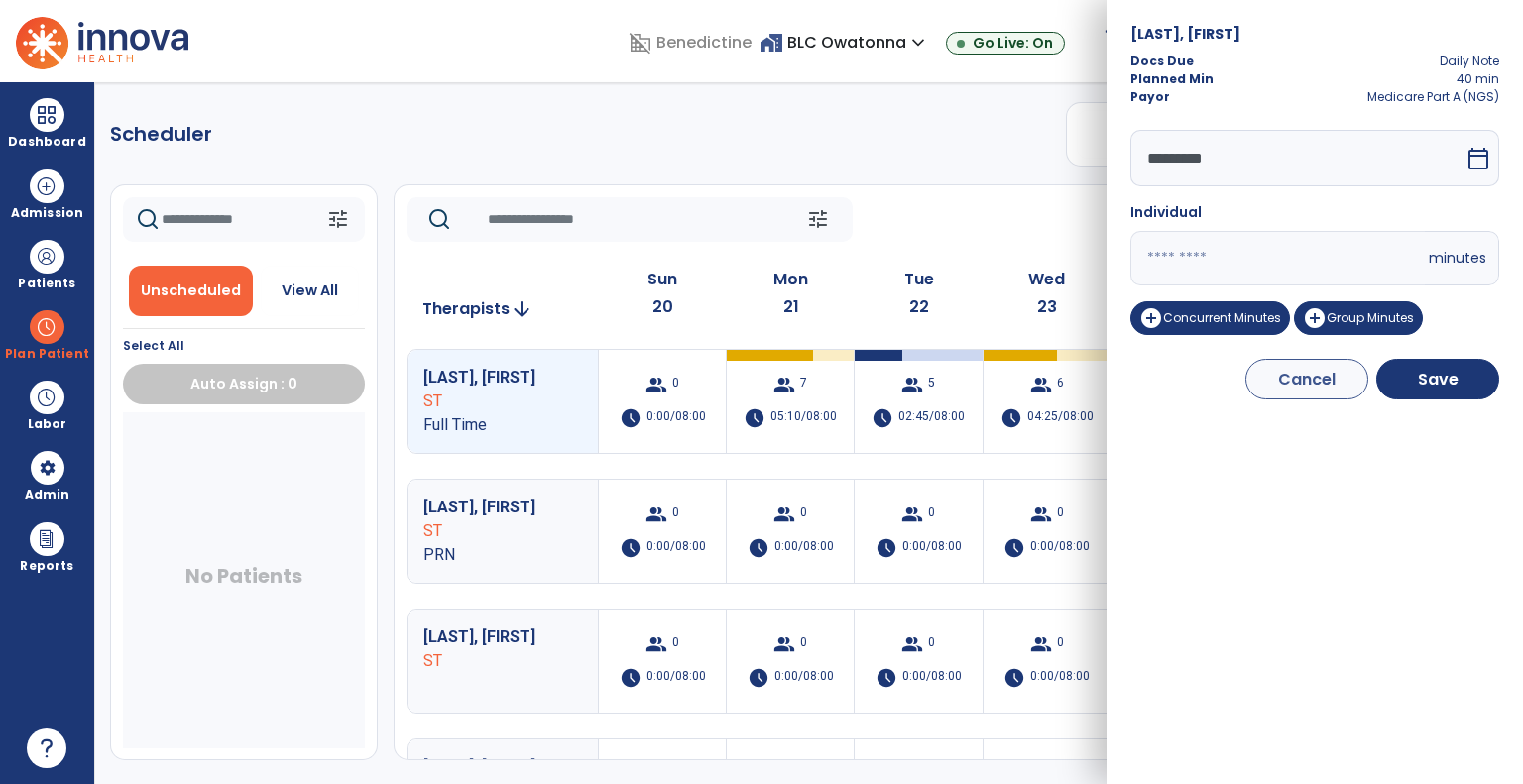 click on "**" at bounding box center [1277, 258] 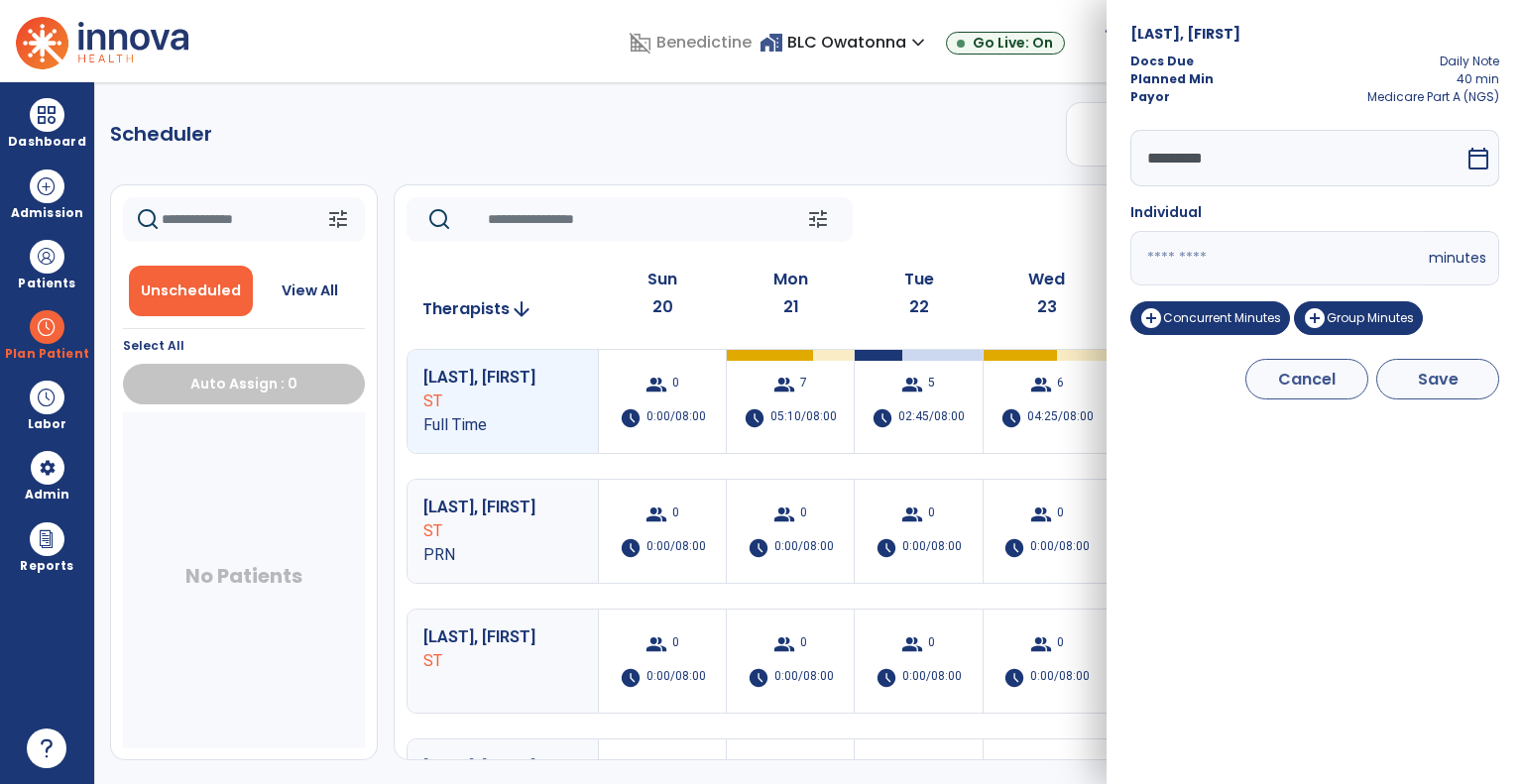 type on "**" 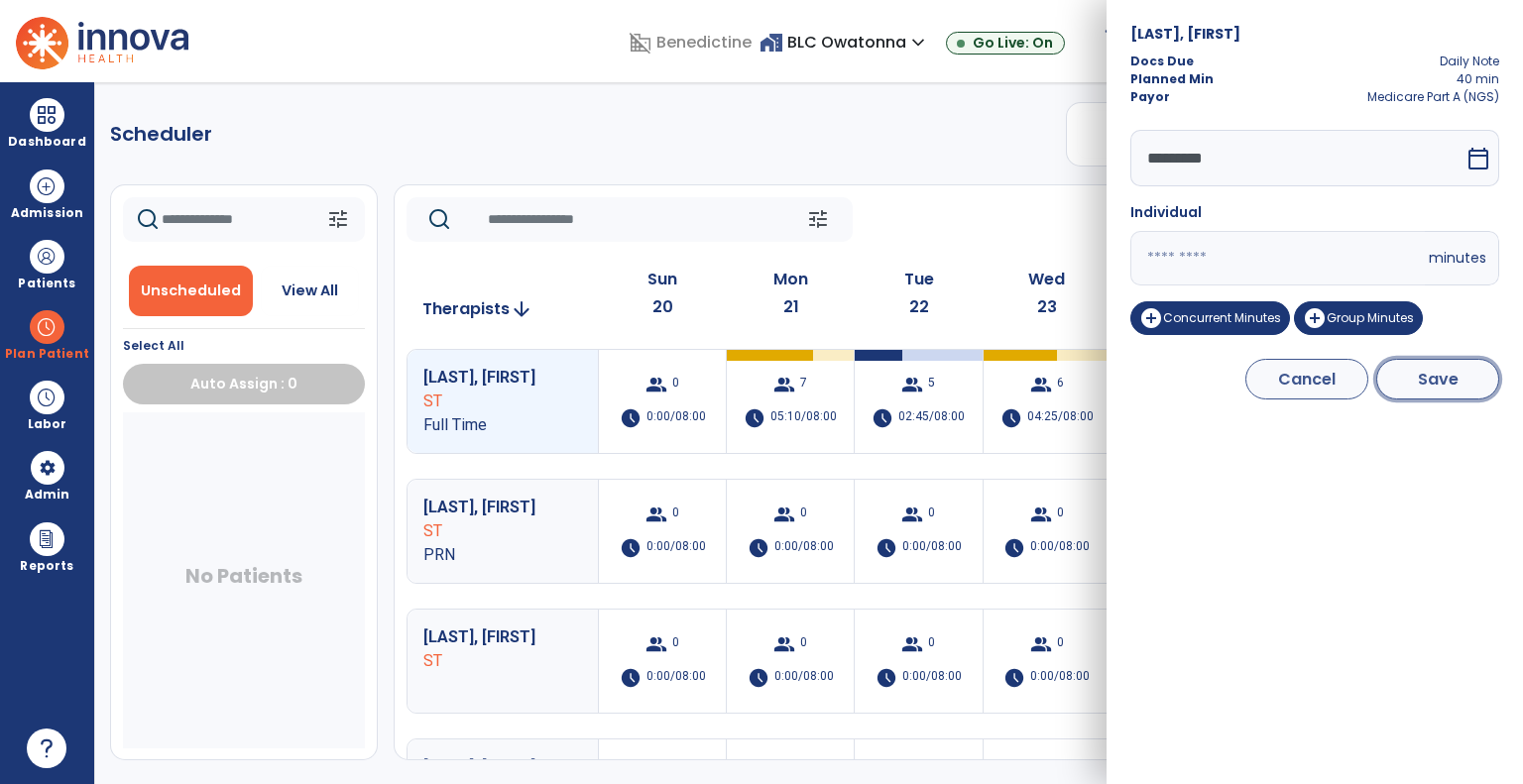 click on "Save" at bounding box center [1438, 379] 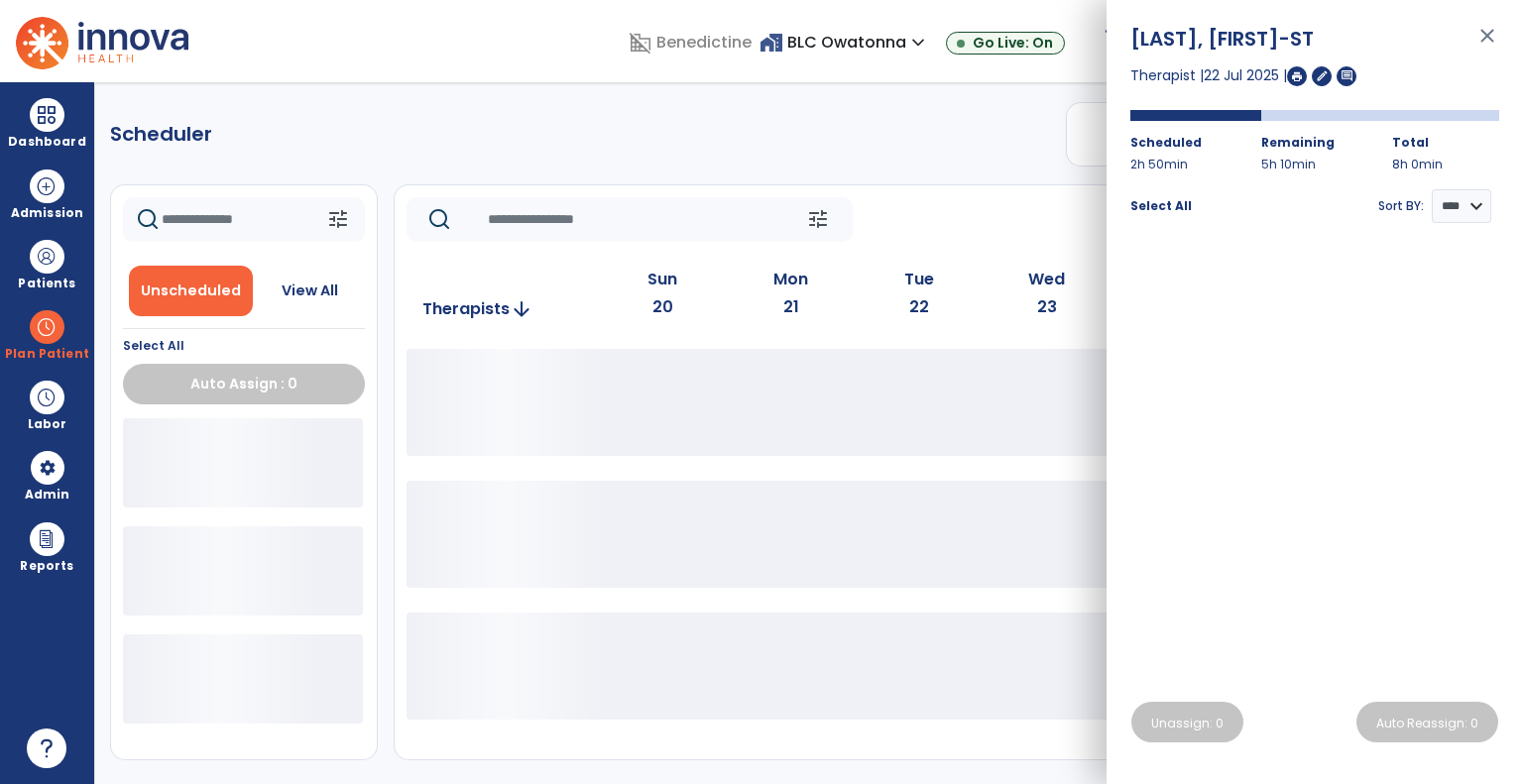 click on "tune   Today  chevron_left Jul 20, 2025 - Jul 26, 2025  *********  calendar_today  chevron_right" 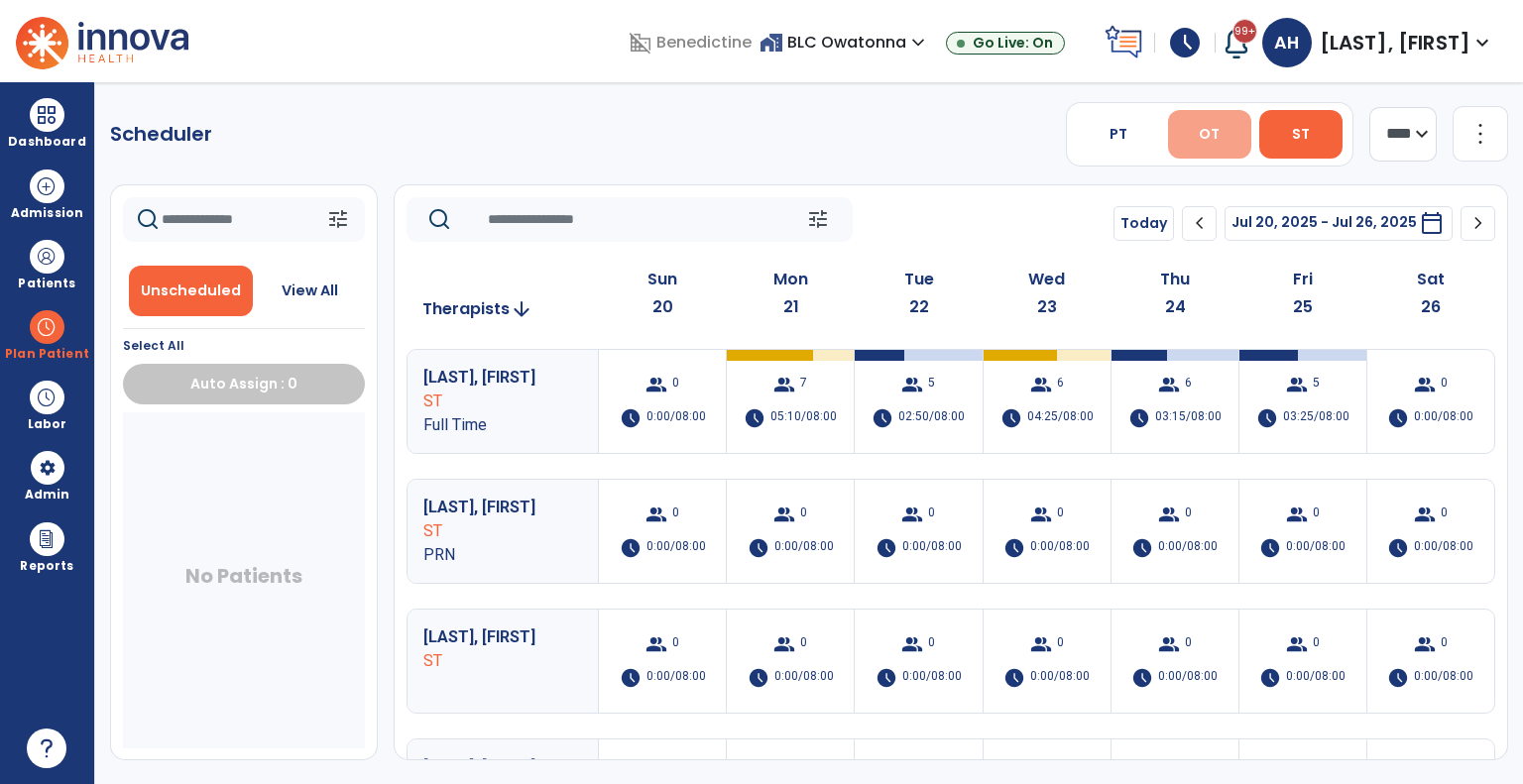 click on "OT" at bounding box center (1210, 134) 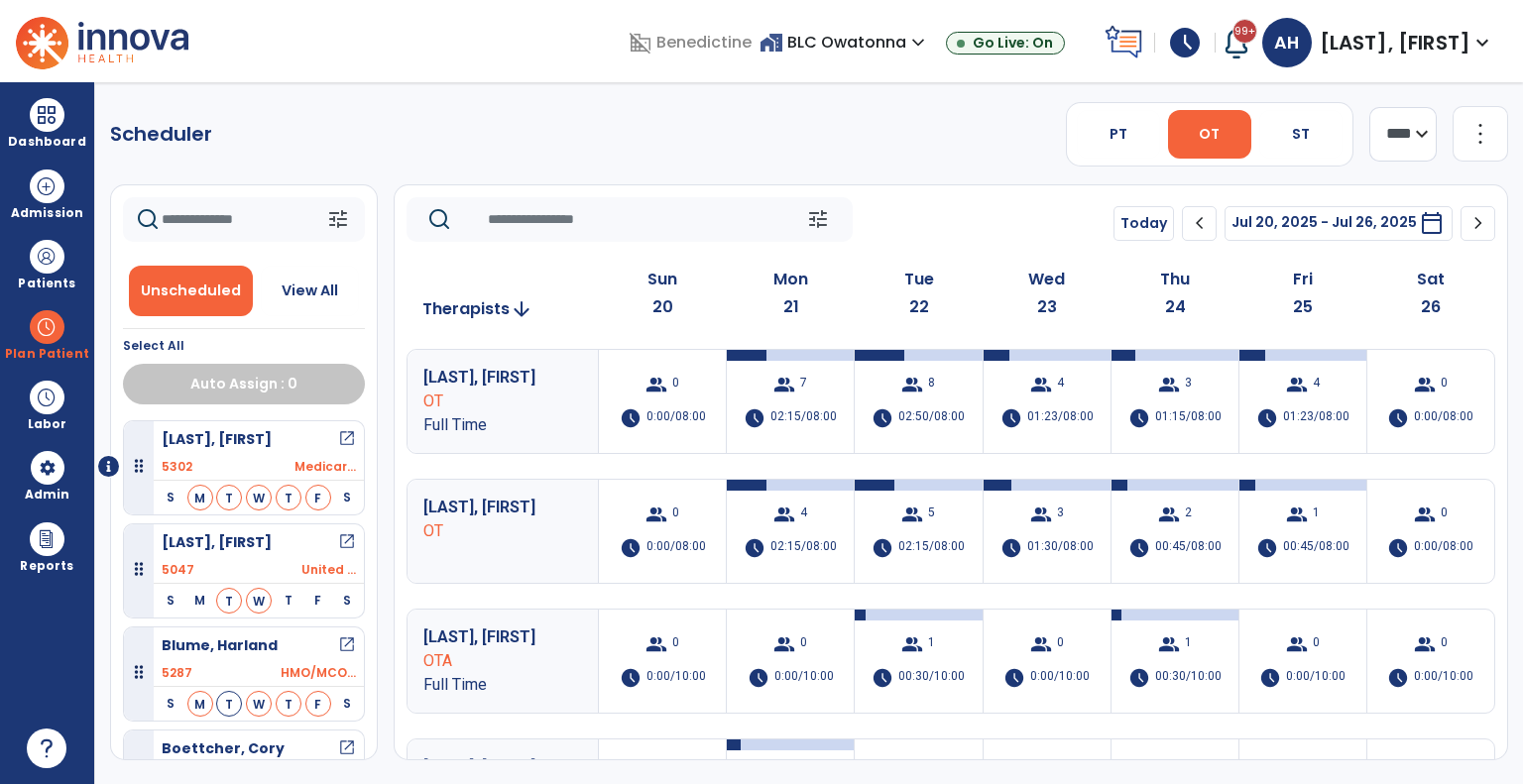 click on "**** ***" 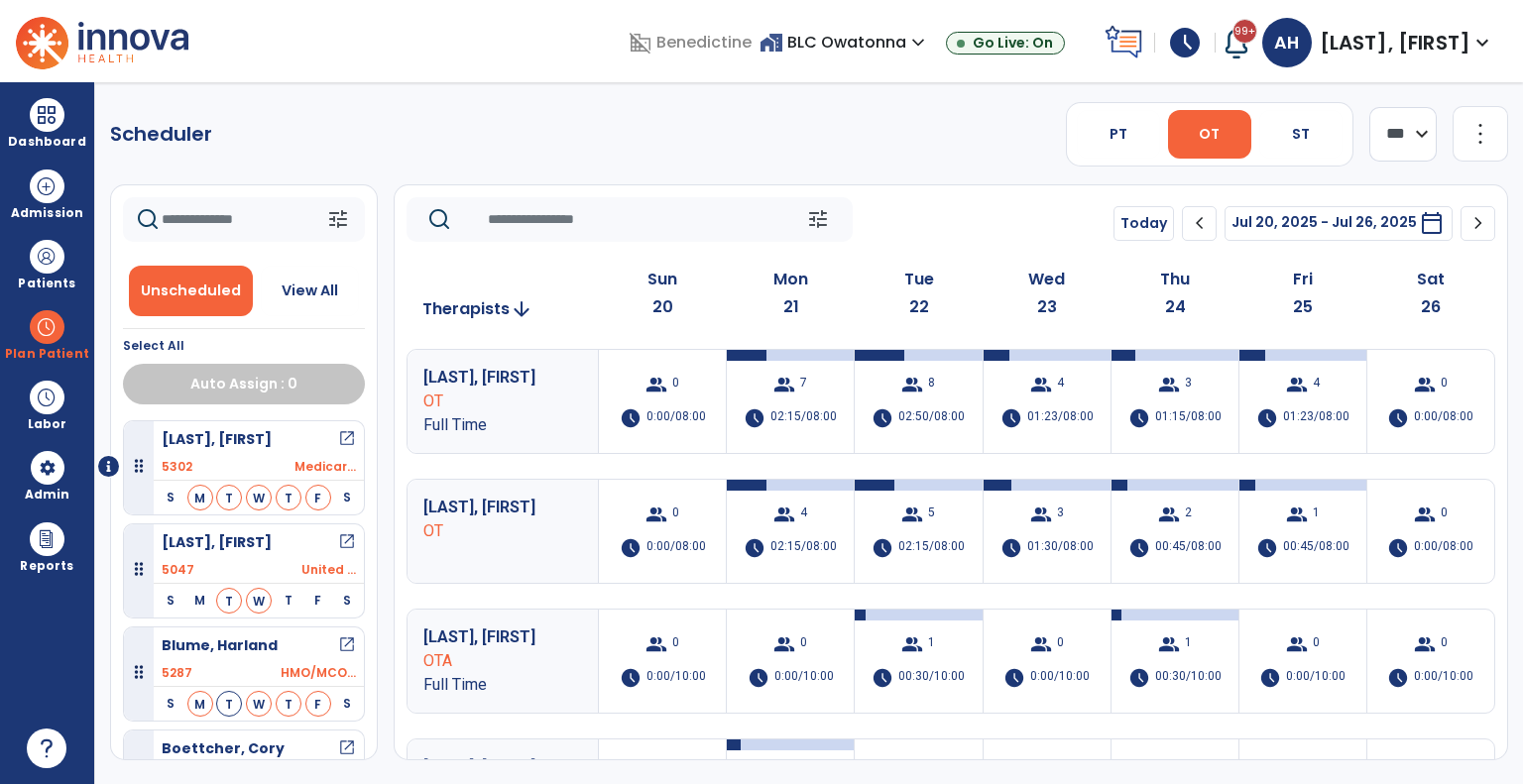 click on "**** ***" 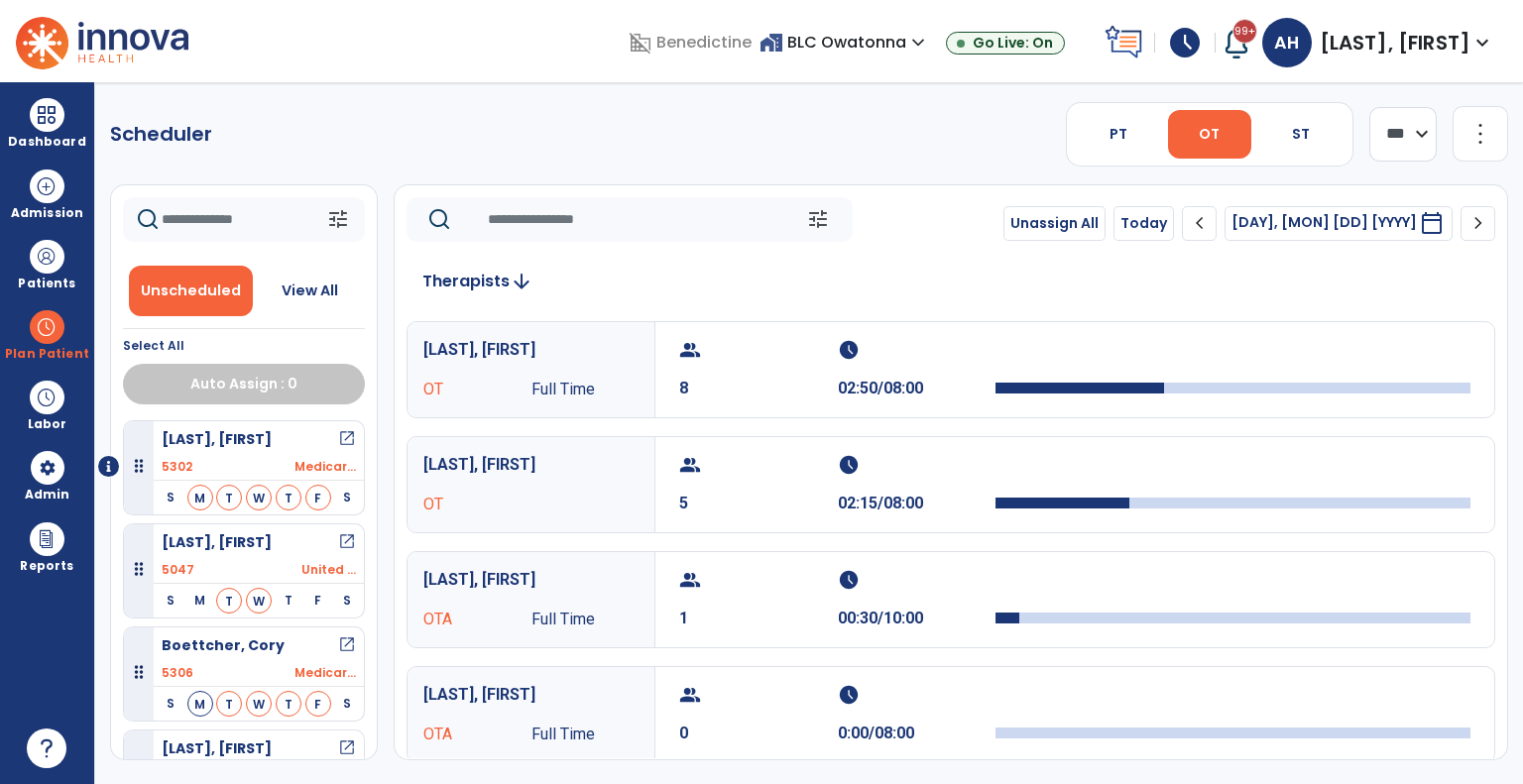 click on "chevron_left" 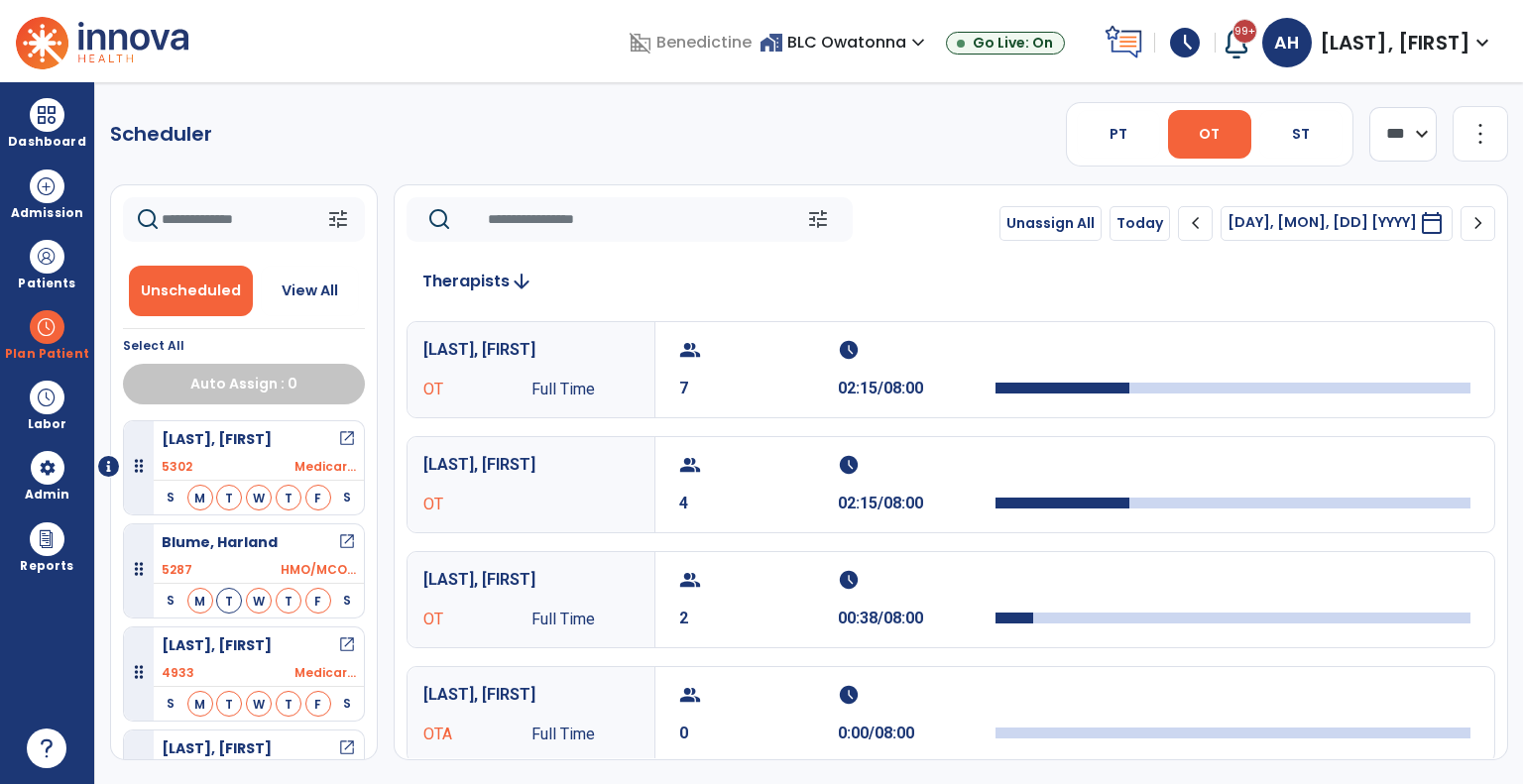 click on "chevron_left" 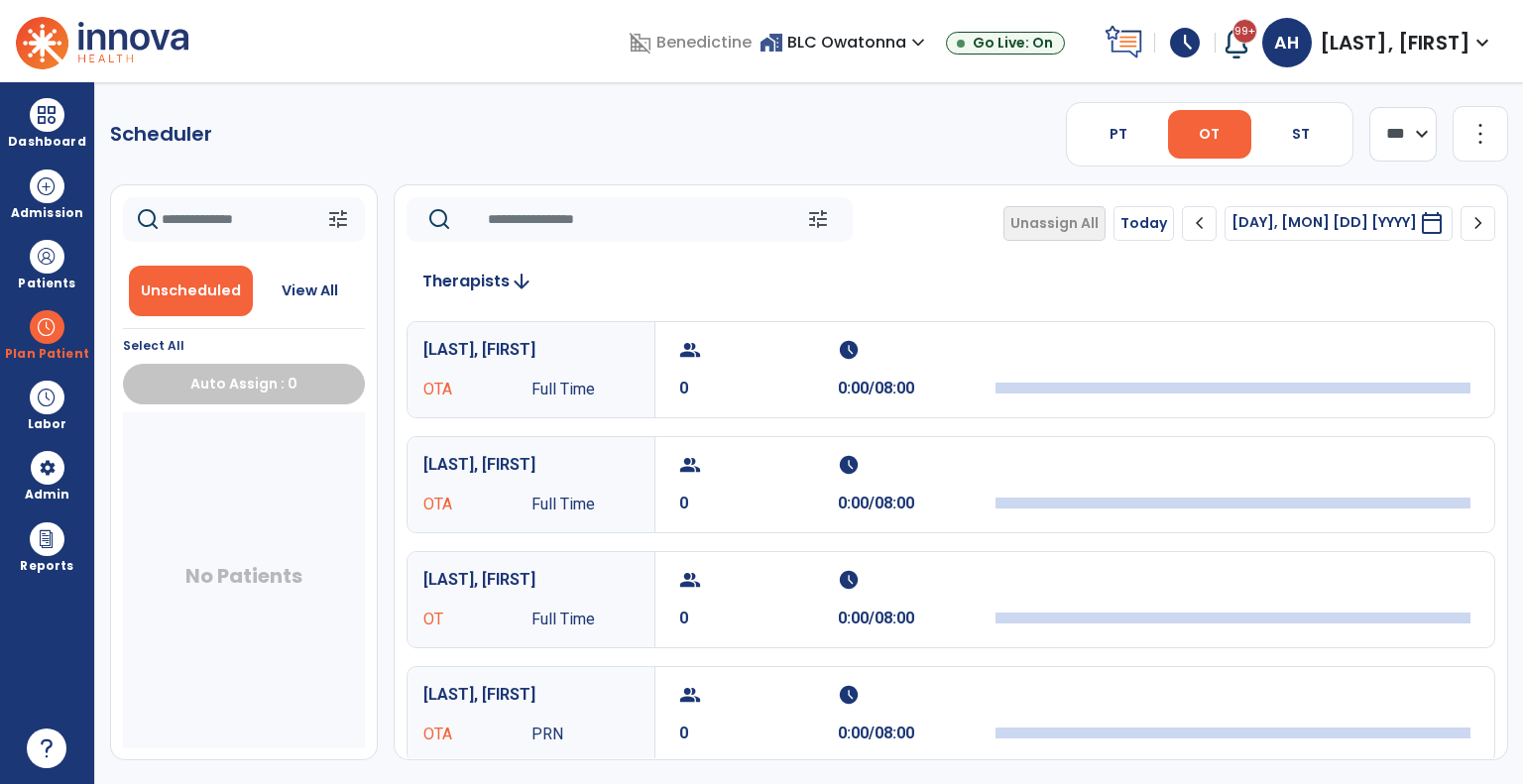click on "chevron_left" 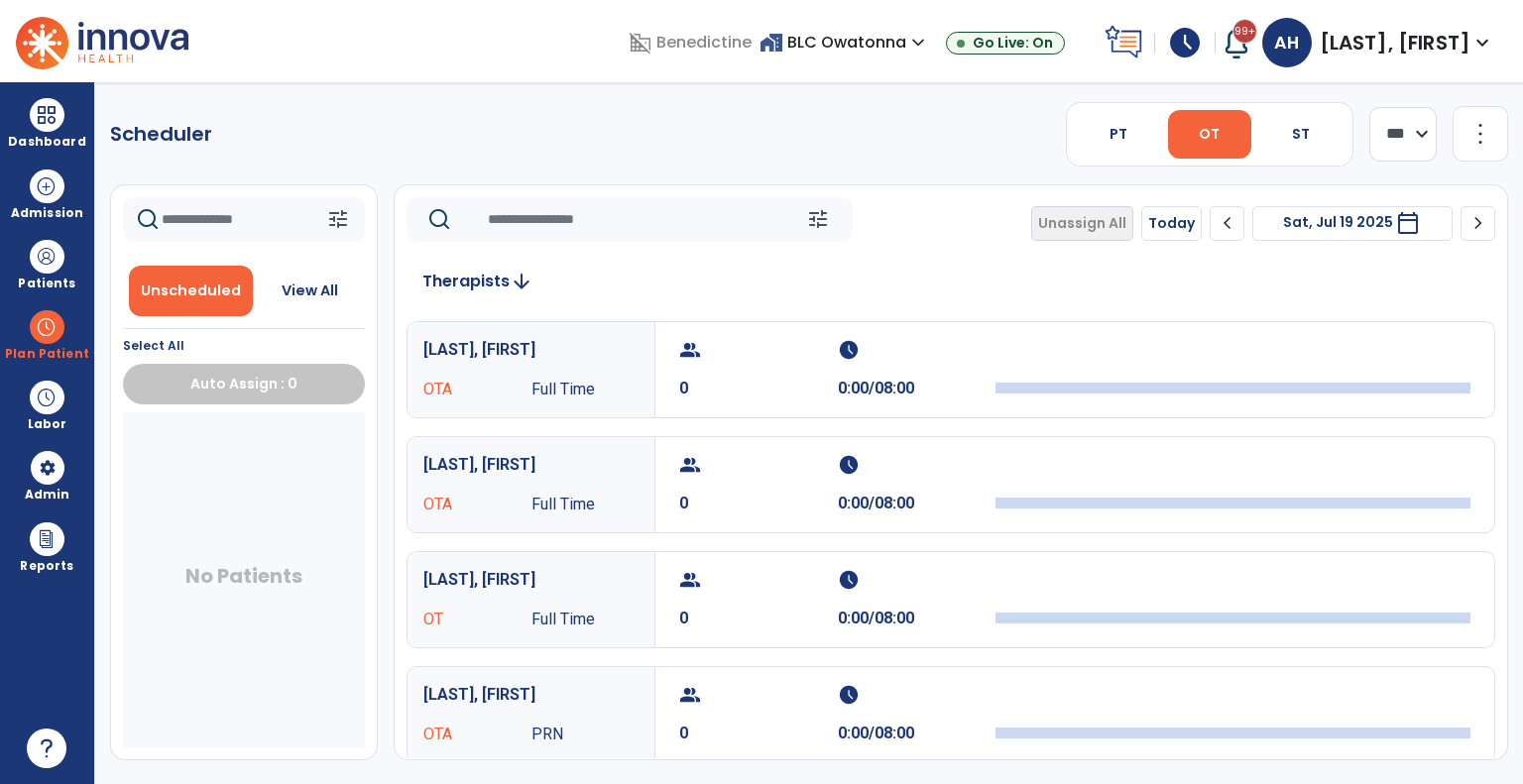 click on "chevron_left" 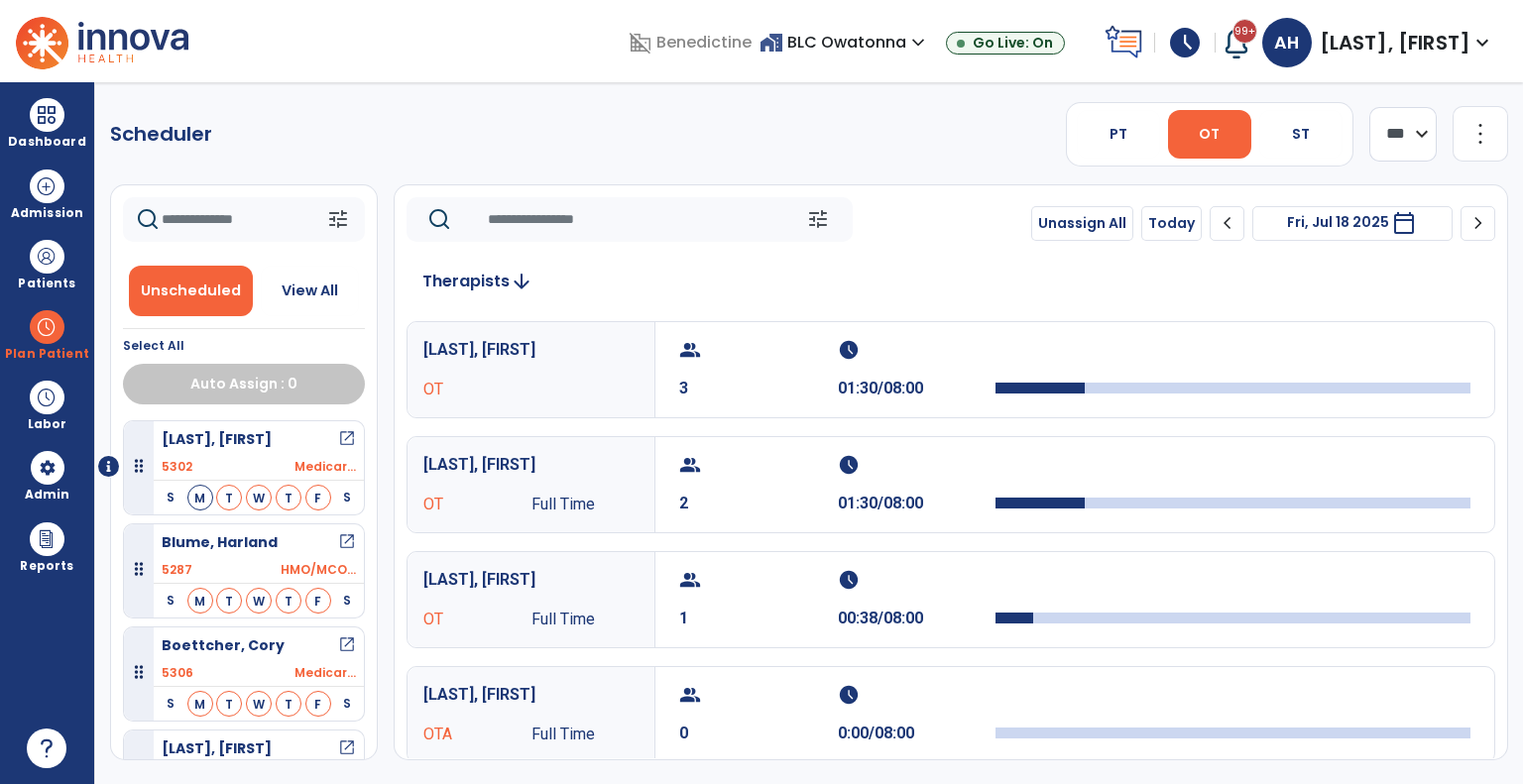 click on "chevron_left" 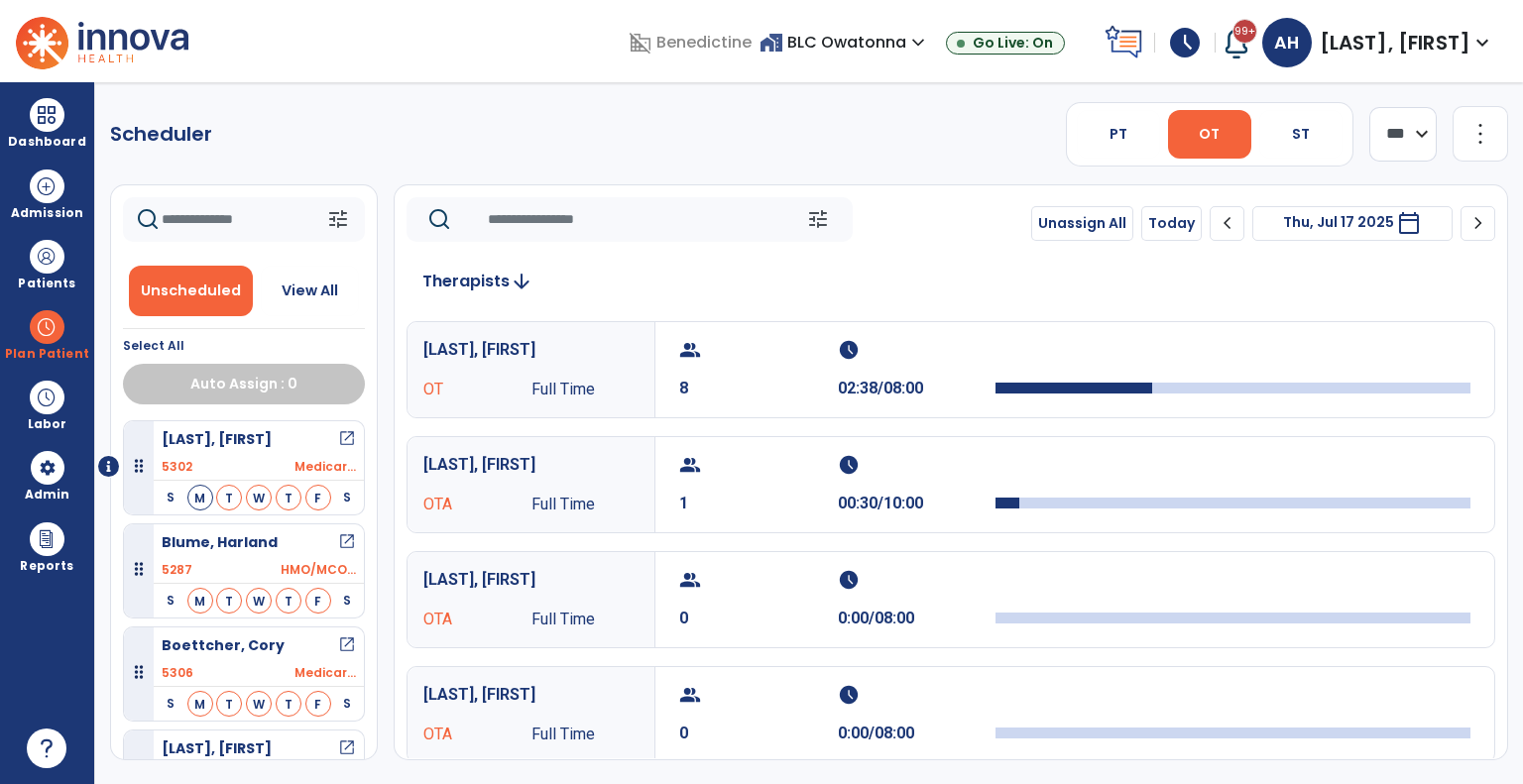 click on "chevron_left" 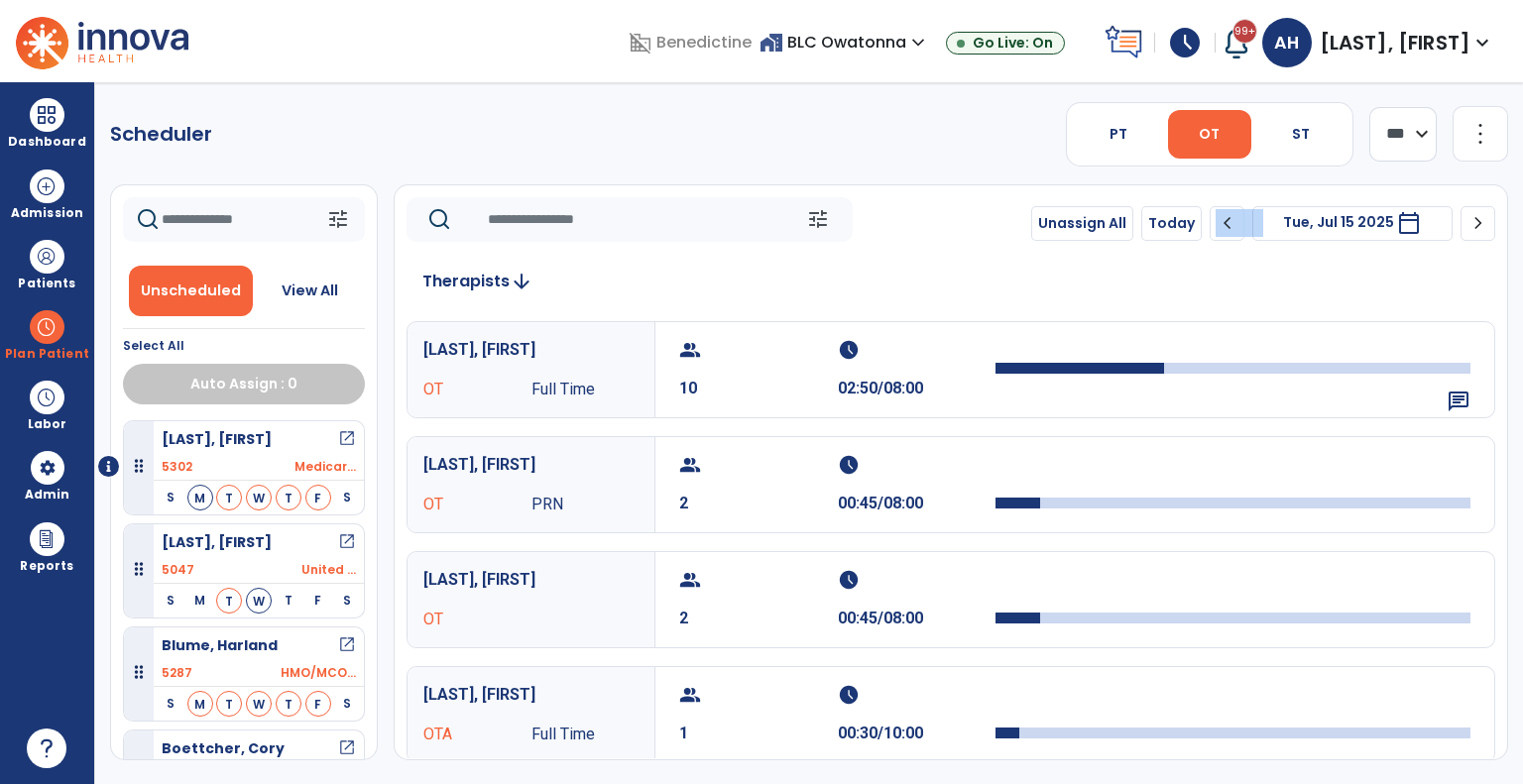 click on "chevron_left" 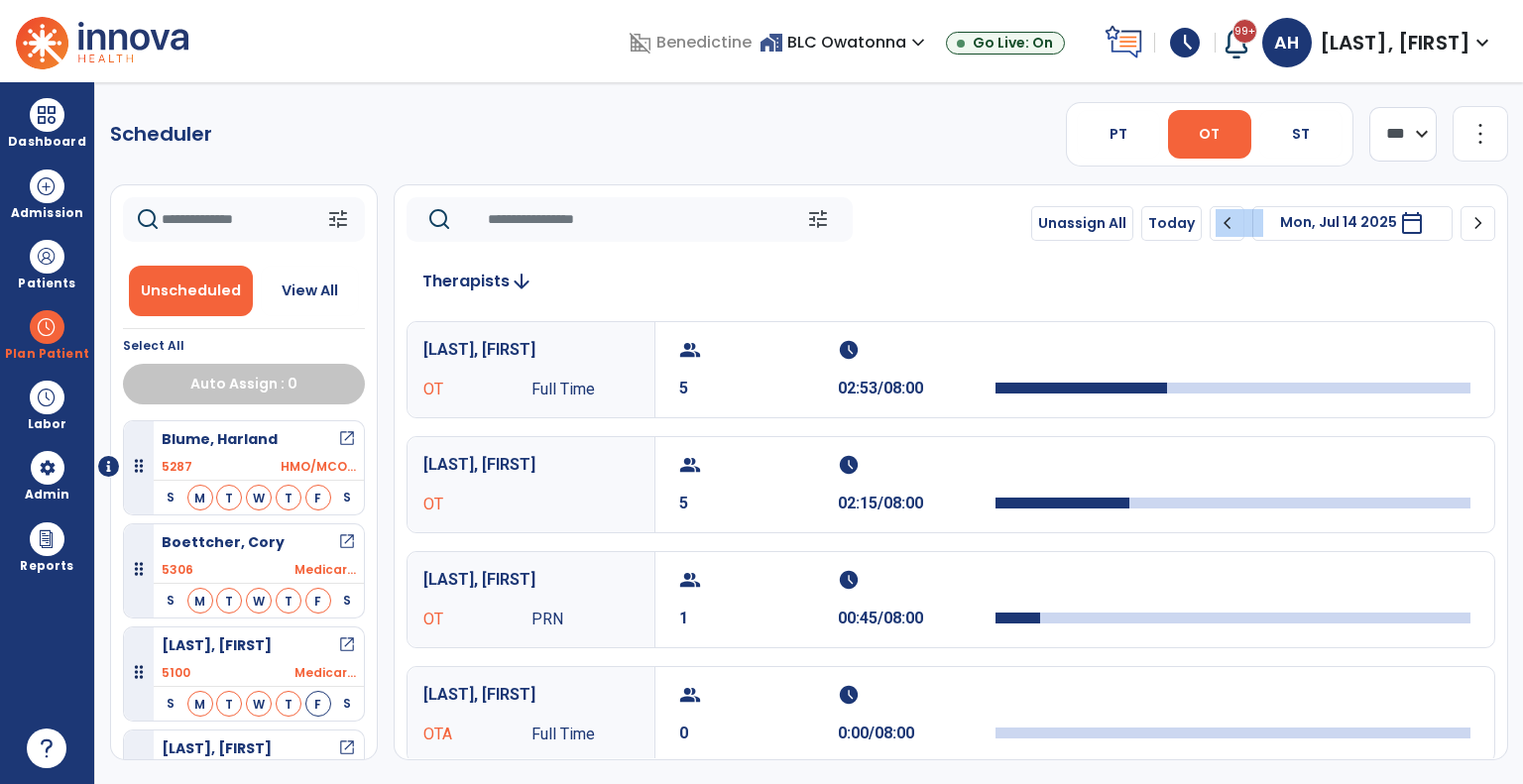 click on "chevron_left" 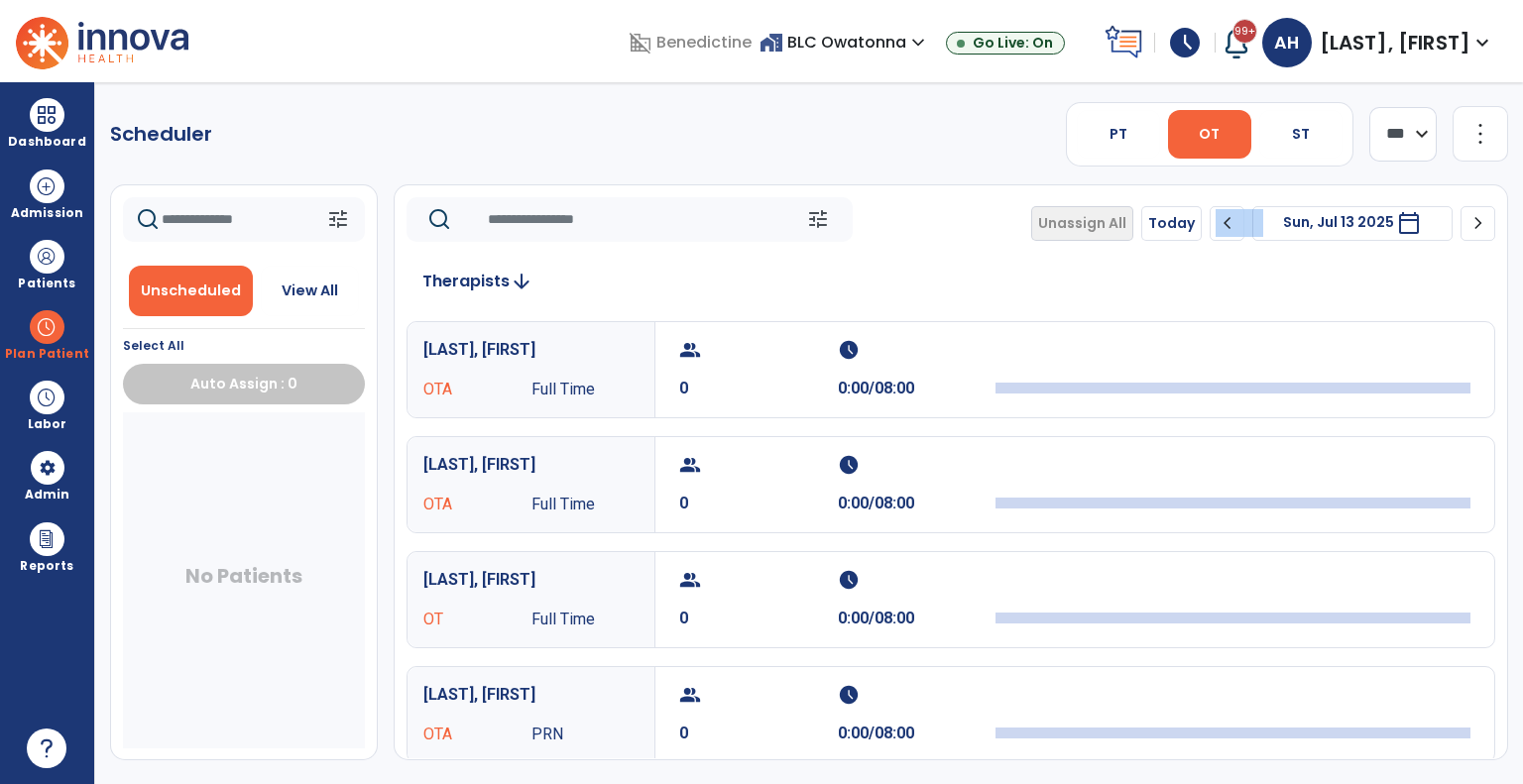 click on "chevron_left" 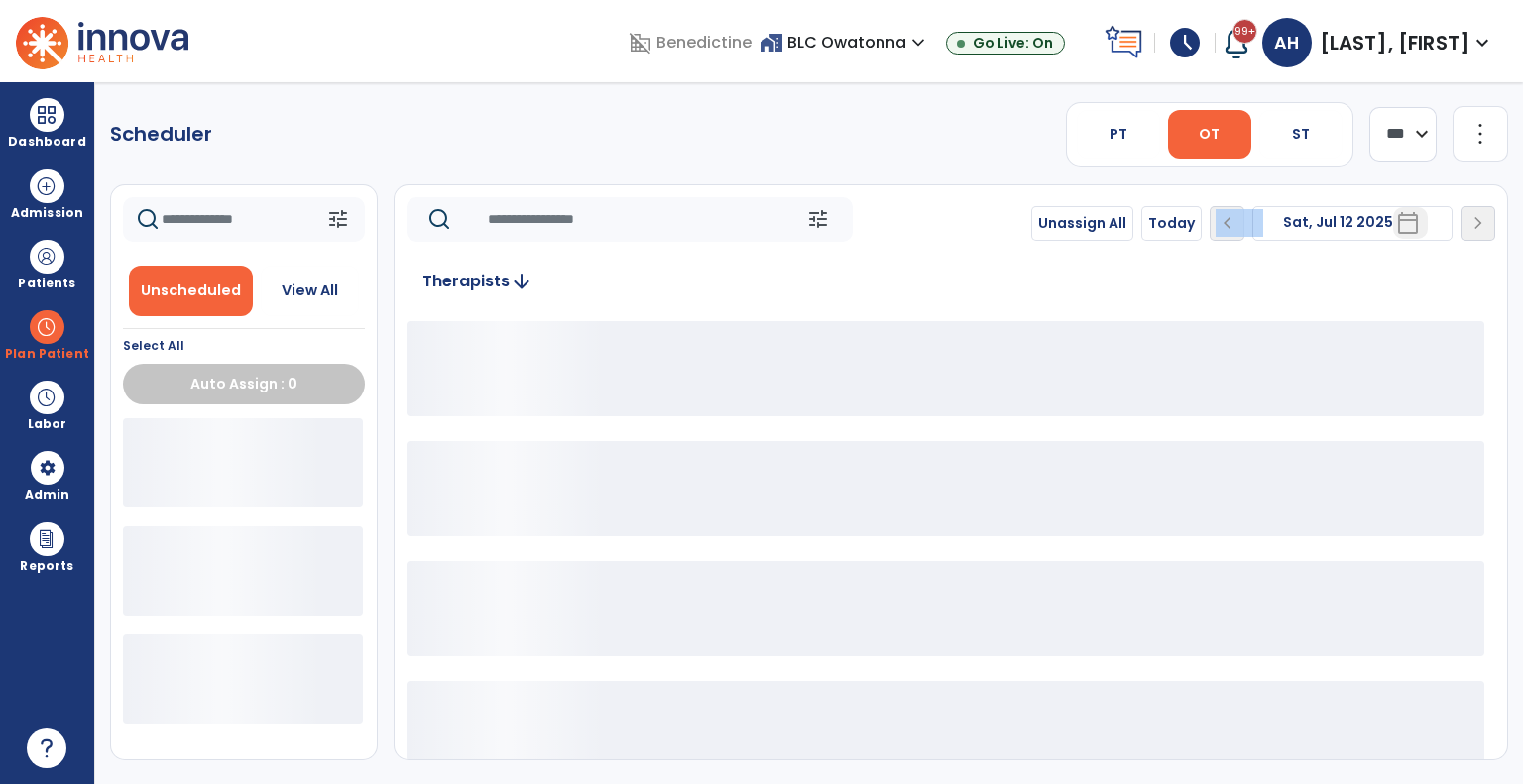 click on "Unassign All   Today  chevron_left Sat, Jul 12 2025  *********  calendar_today  chevron_right" 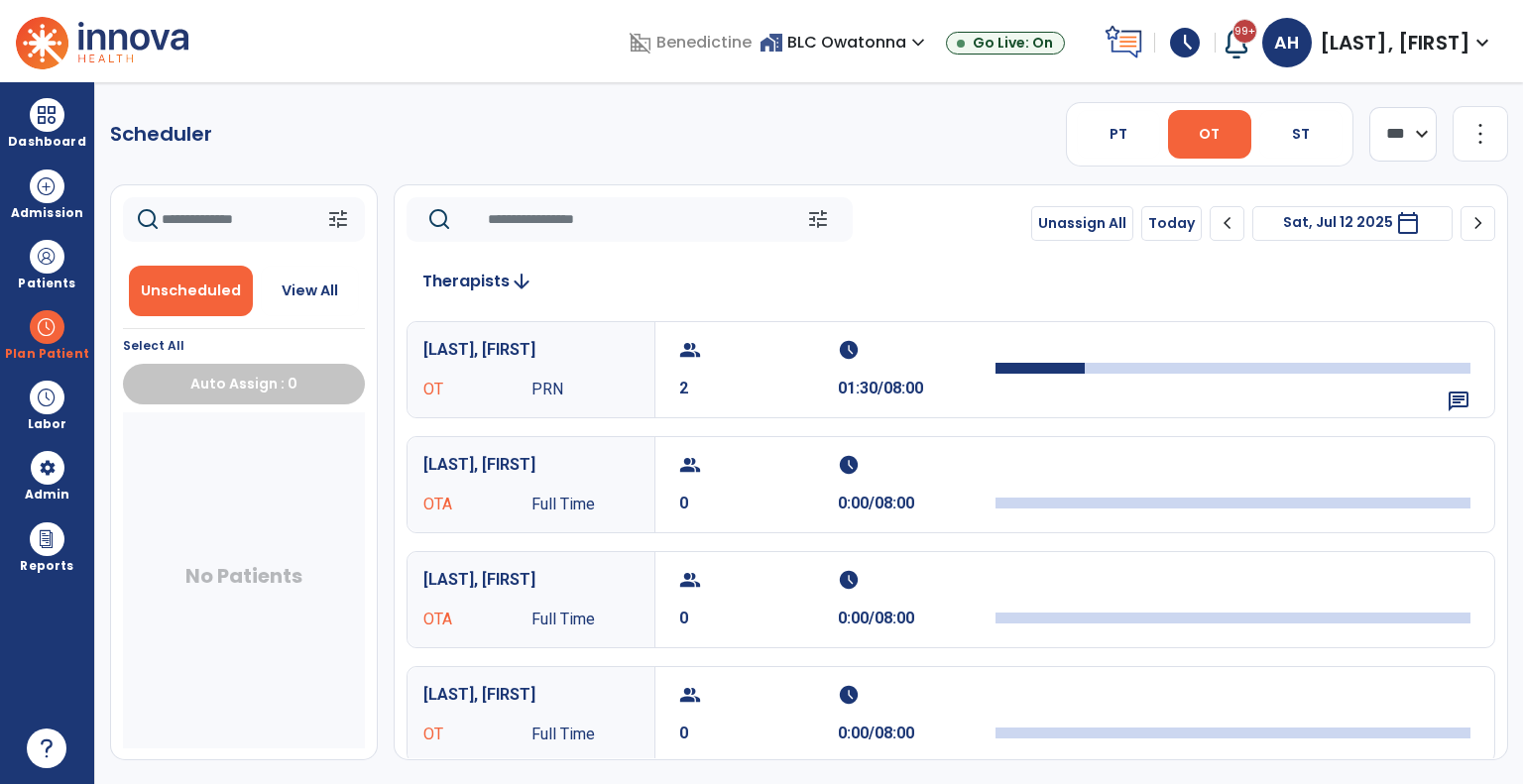 click on "chevron_left" 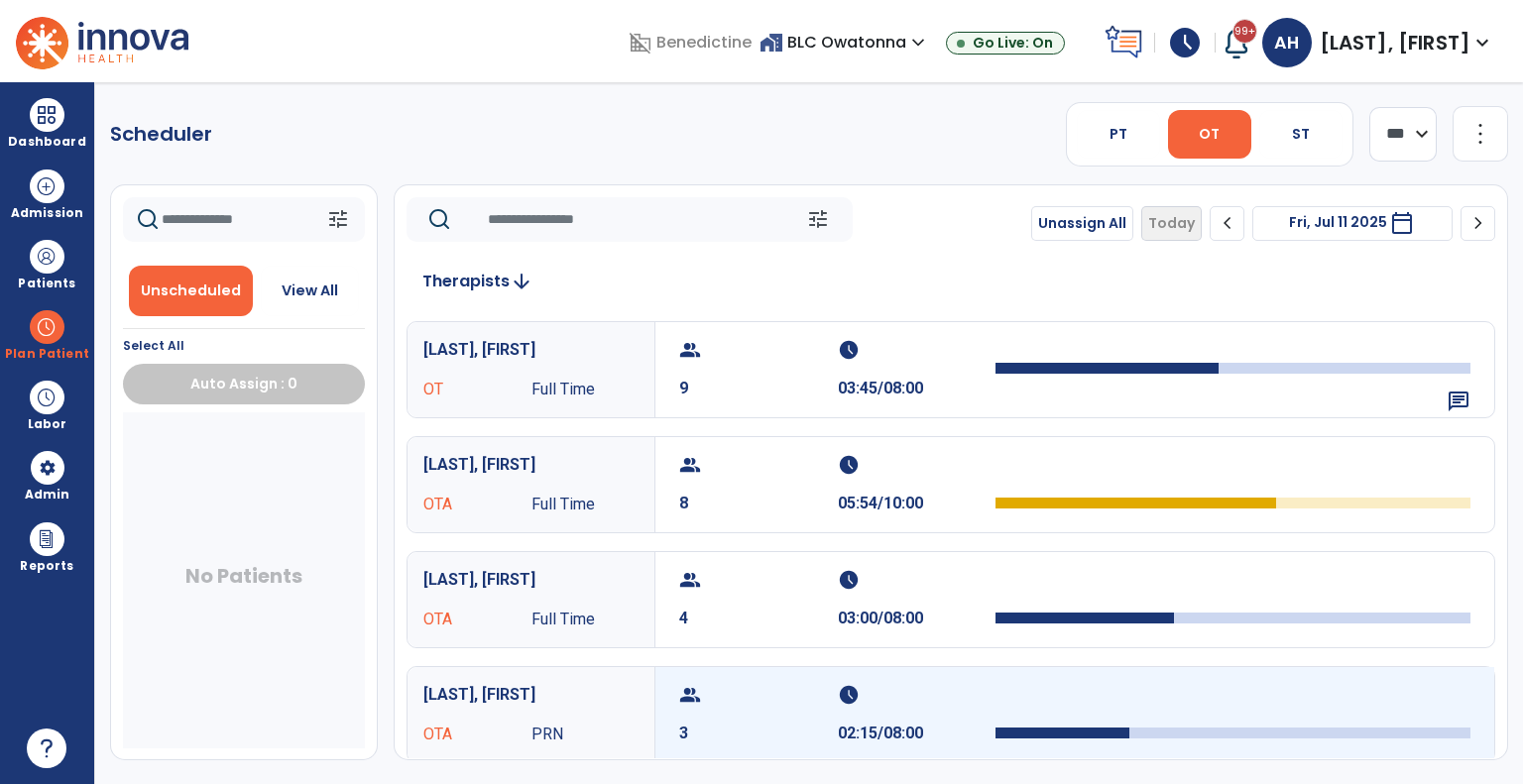 click on "group" at bounding box center (756, 695) 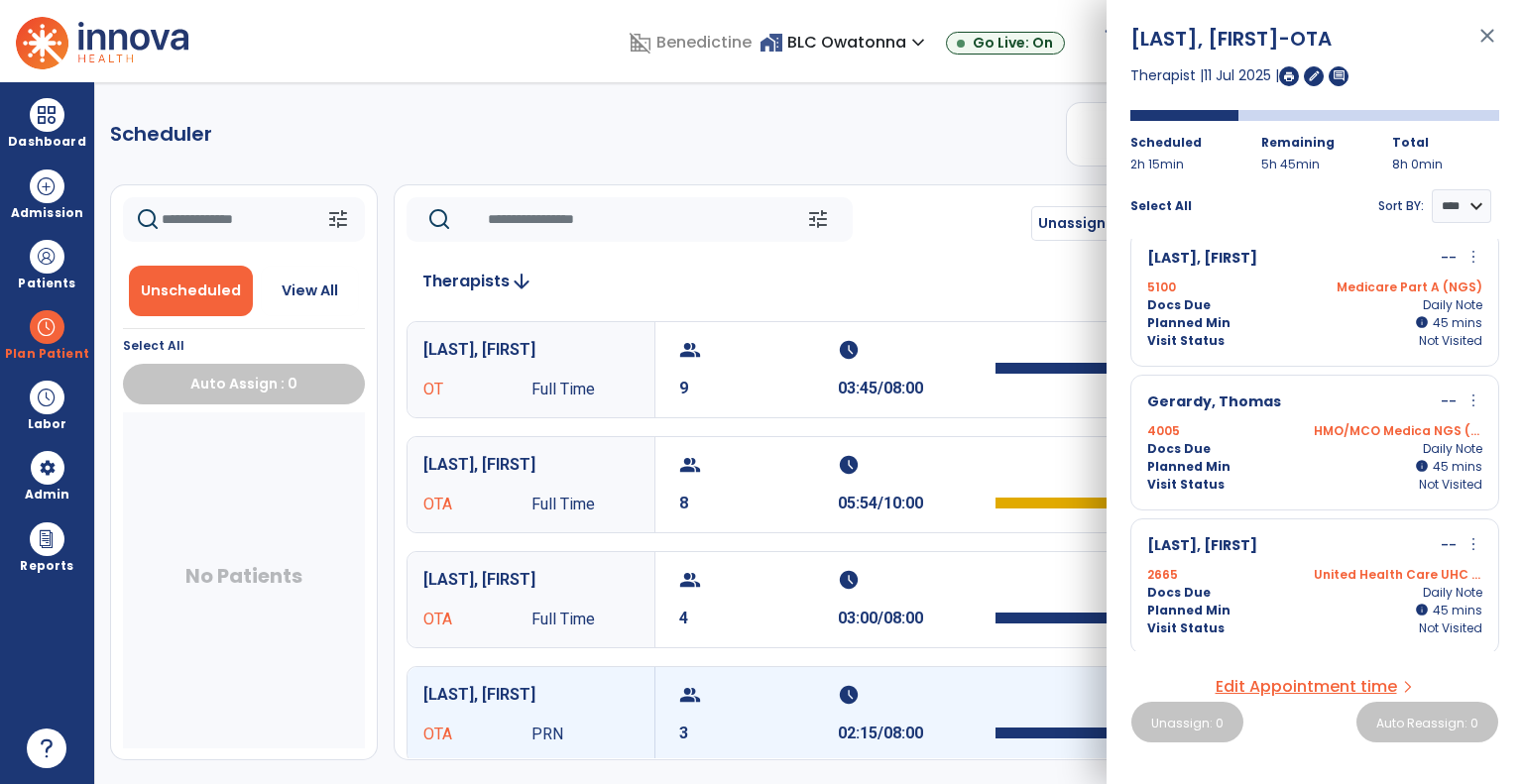 scroll, scrollTop: 0, scrollLeft: 0, axis: both 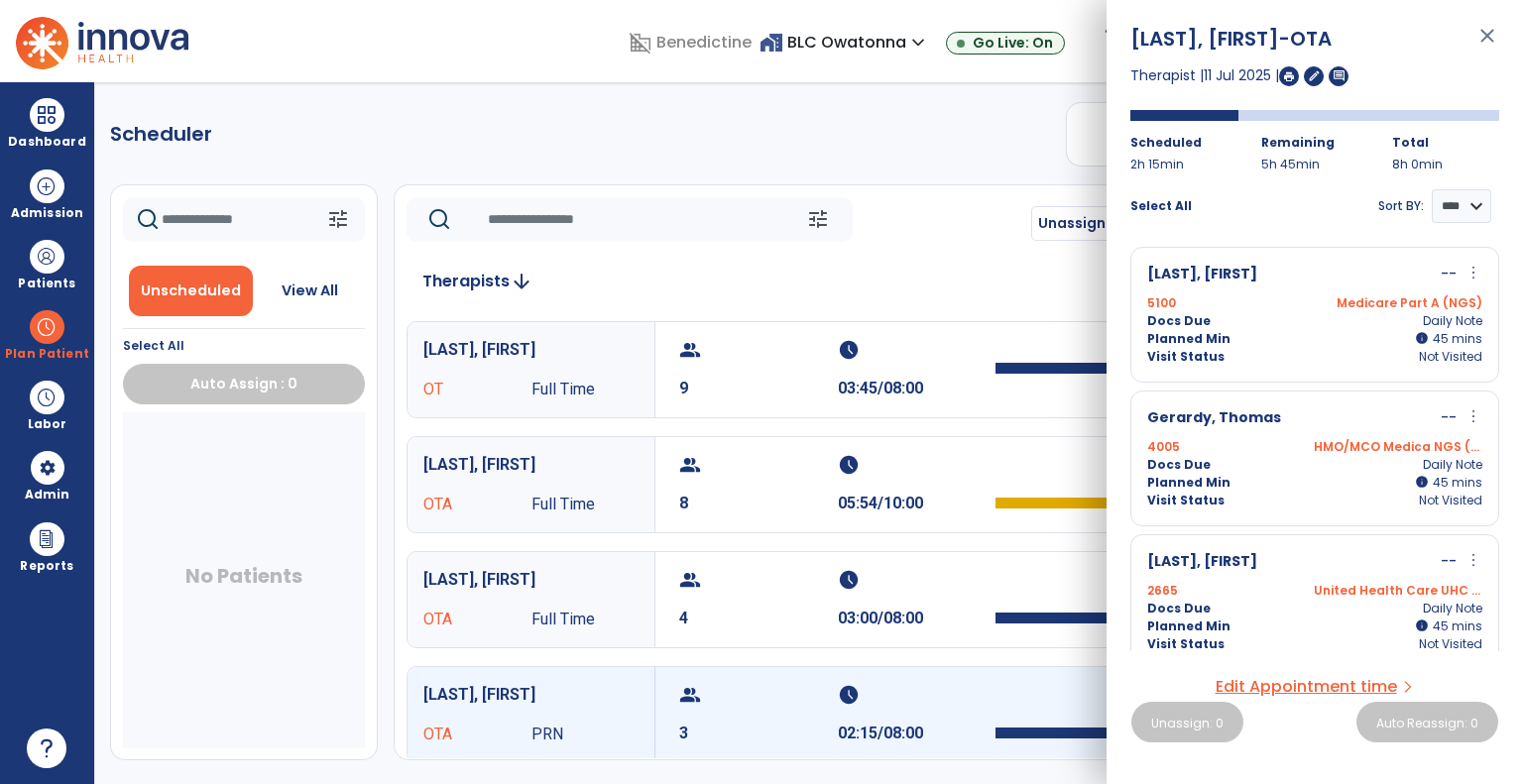 click on "Scheduler   PT   OT   ST  **** *** more_vert  Manage Labor   View All Therapists   Print" 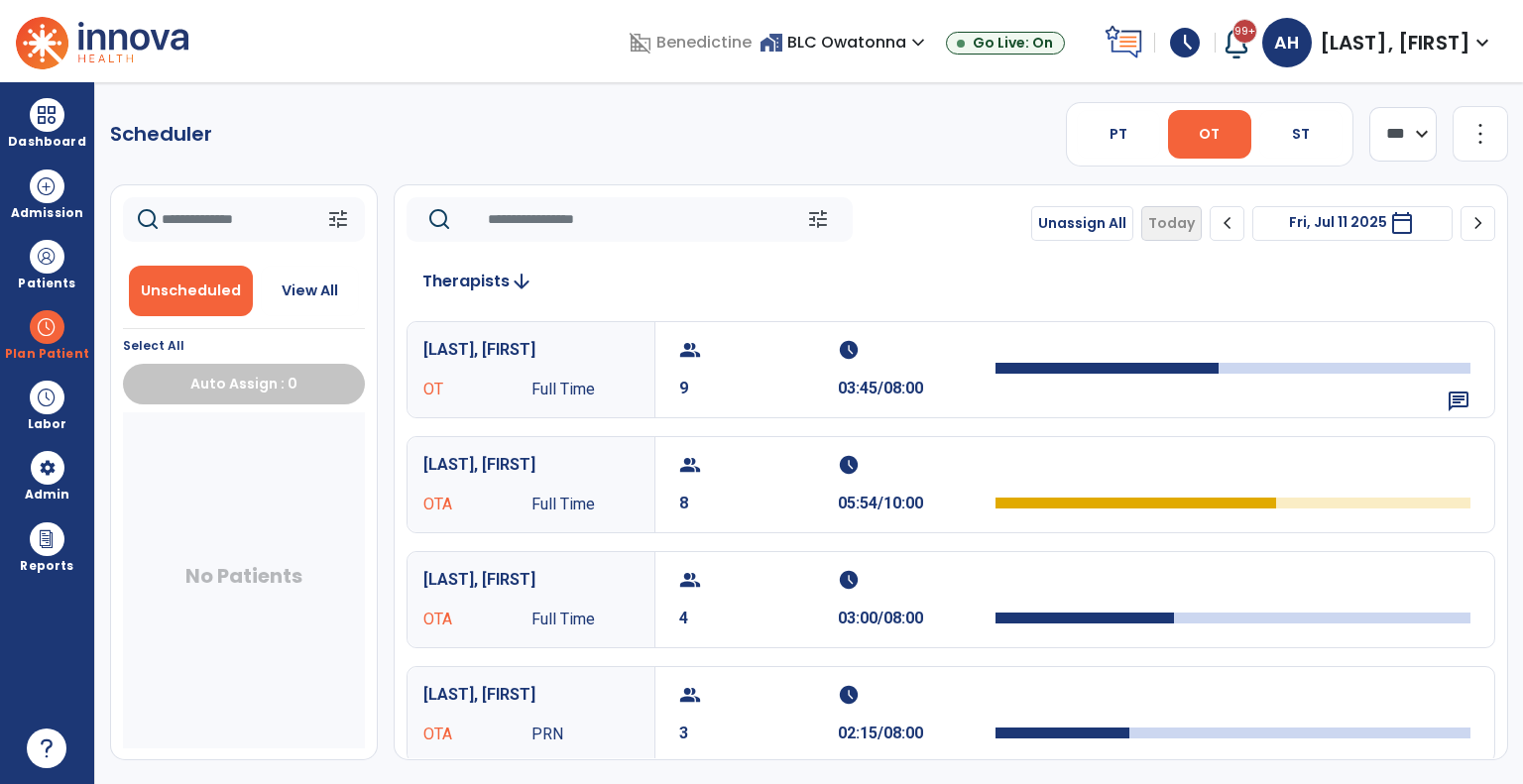 click on "Scheduler   PT   OT   ST  **** *** more_vert  Manage Labor   View All Therapists   Print" 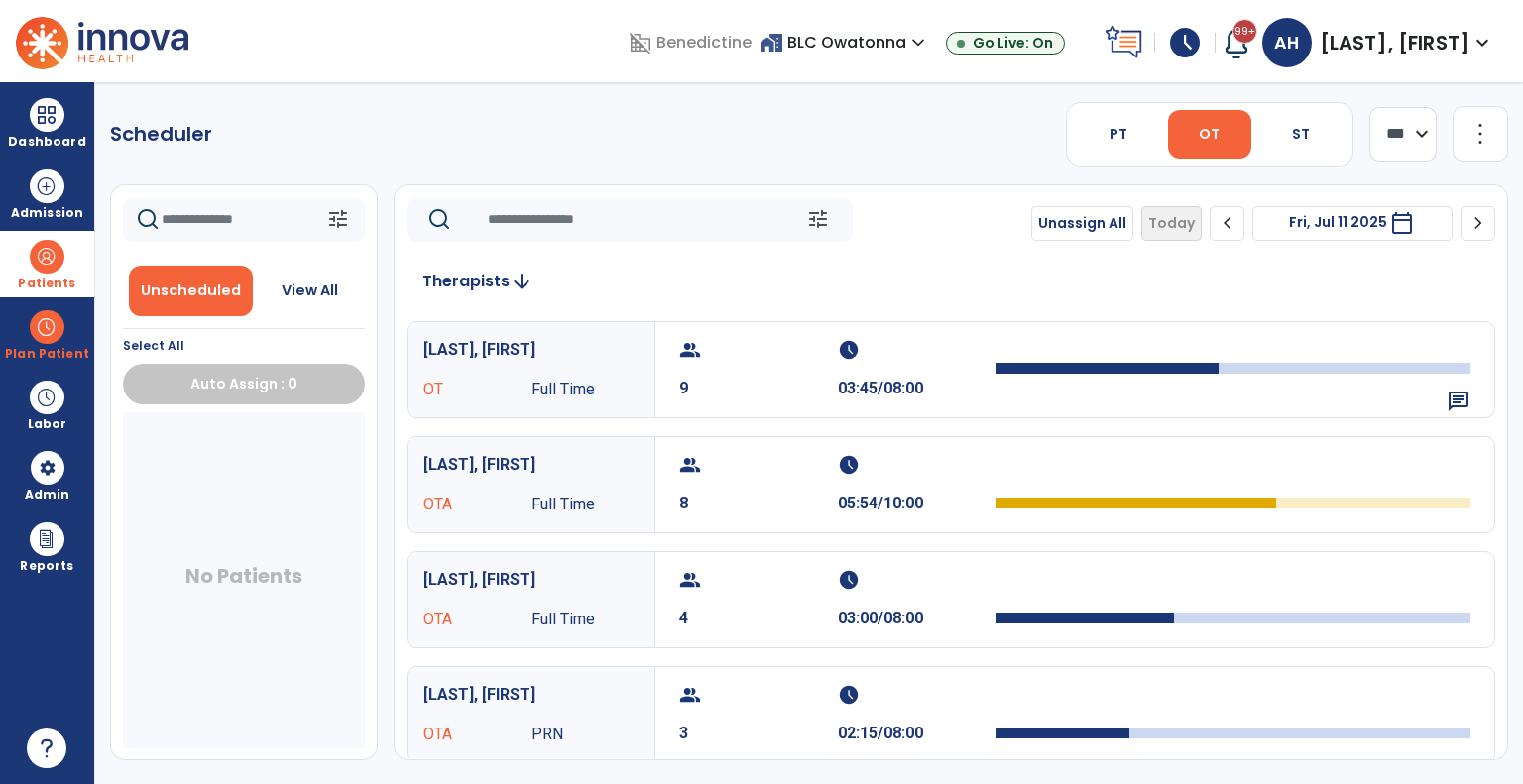 click at bounding box center (47, 257) 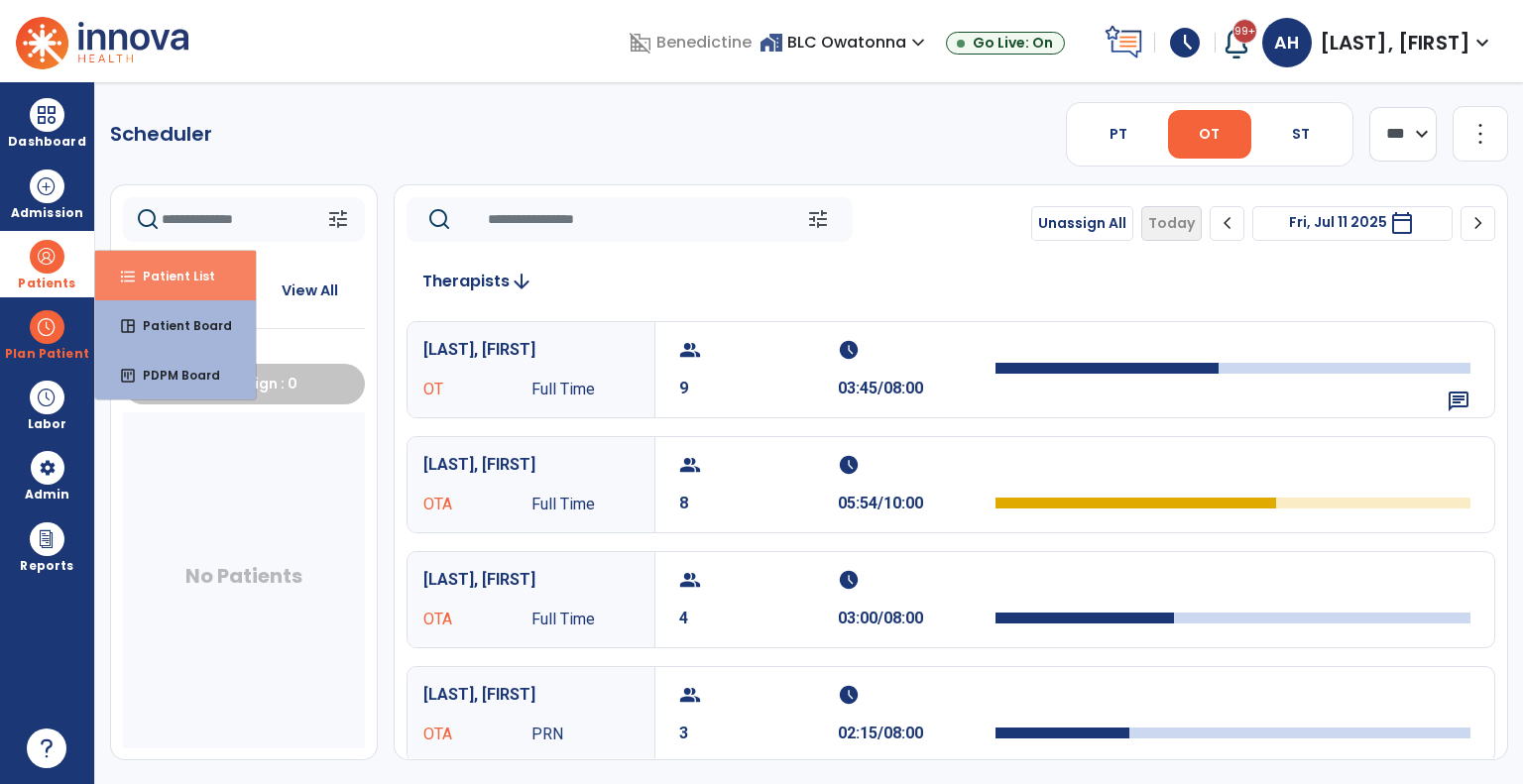 click on "format_list_bulleted" at bounding box center [128, 277] 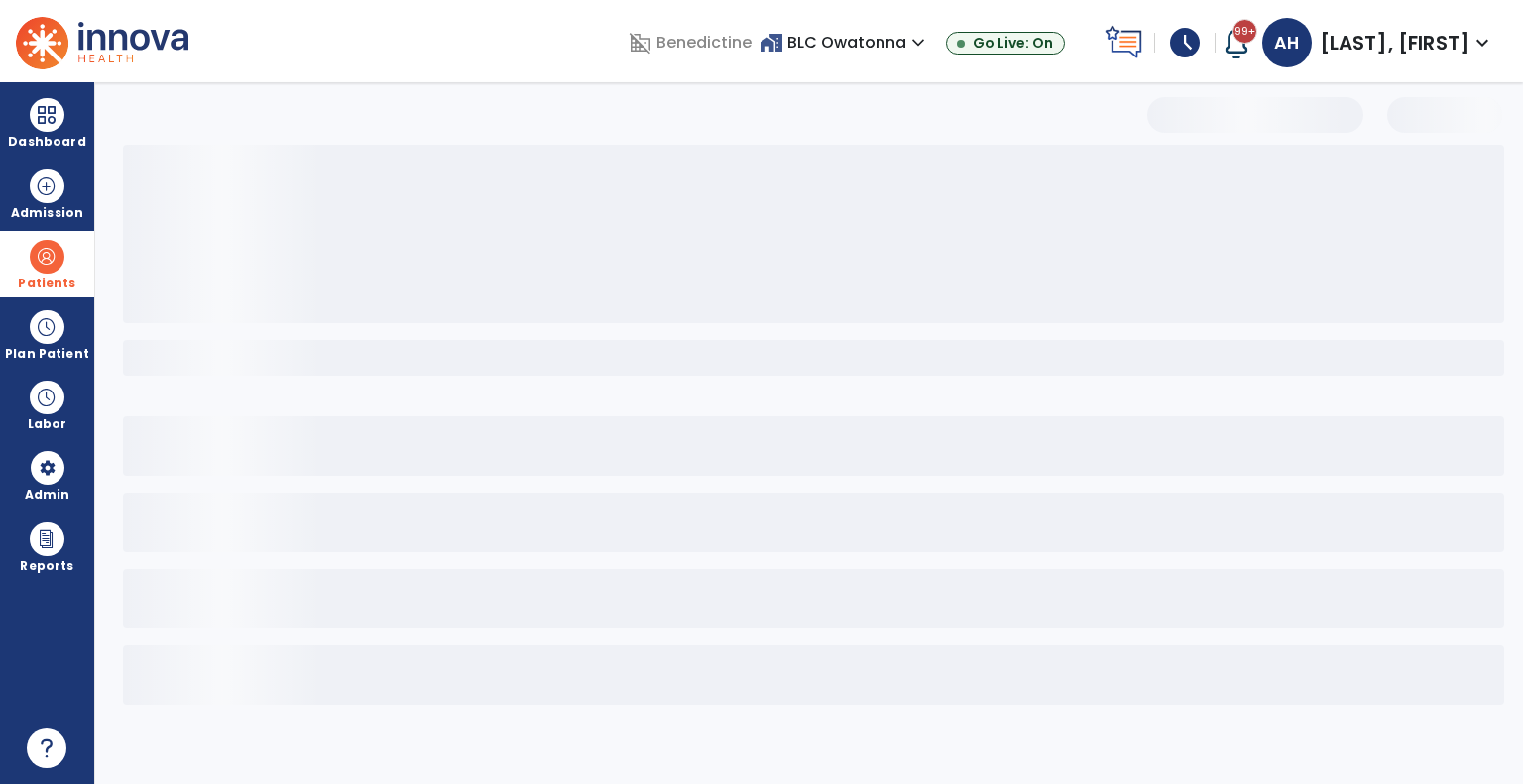 select on "***" 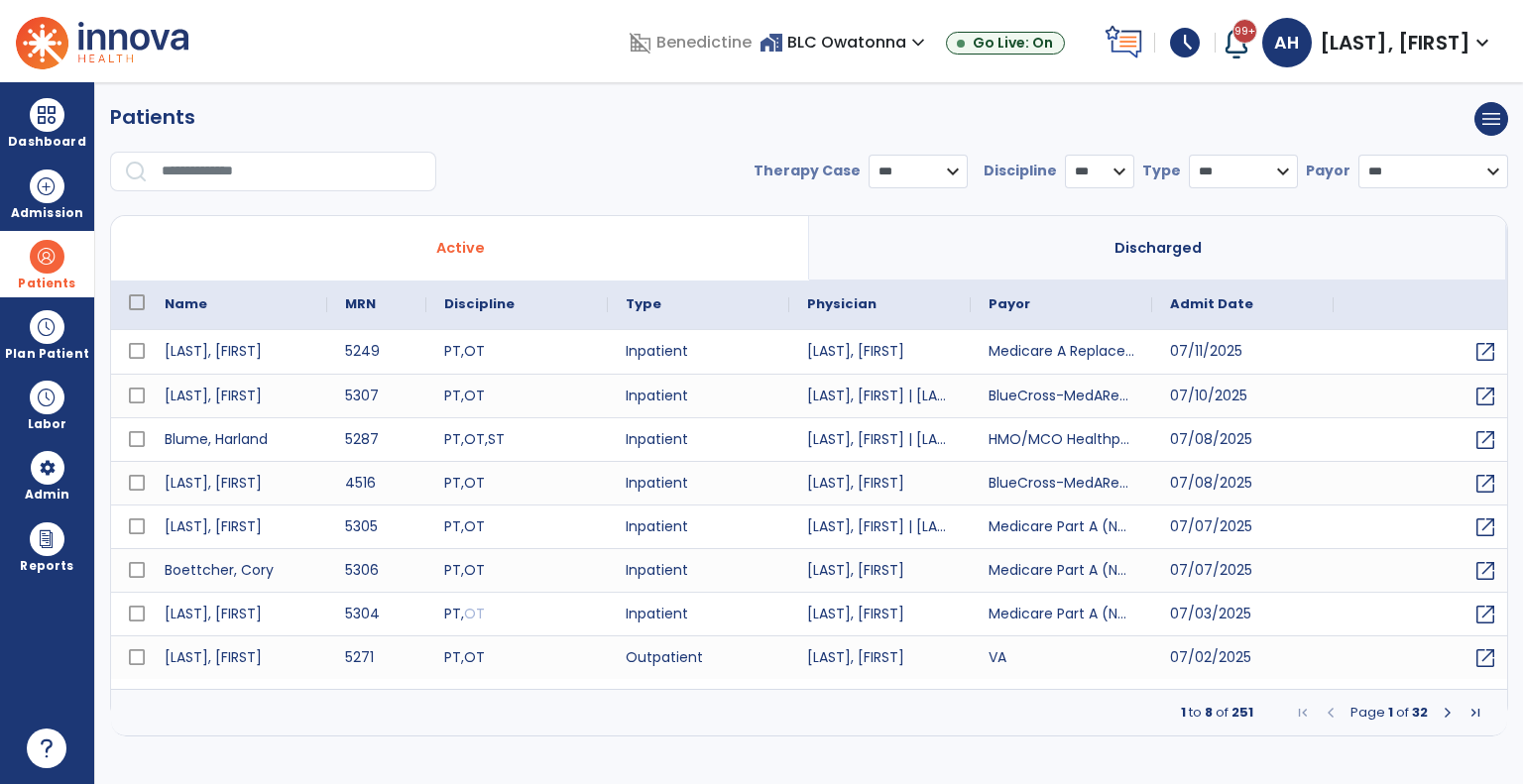 click at bounding box center [292, 171] 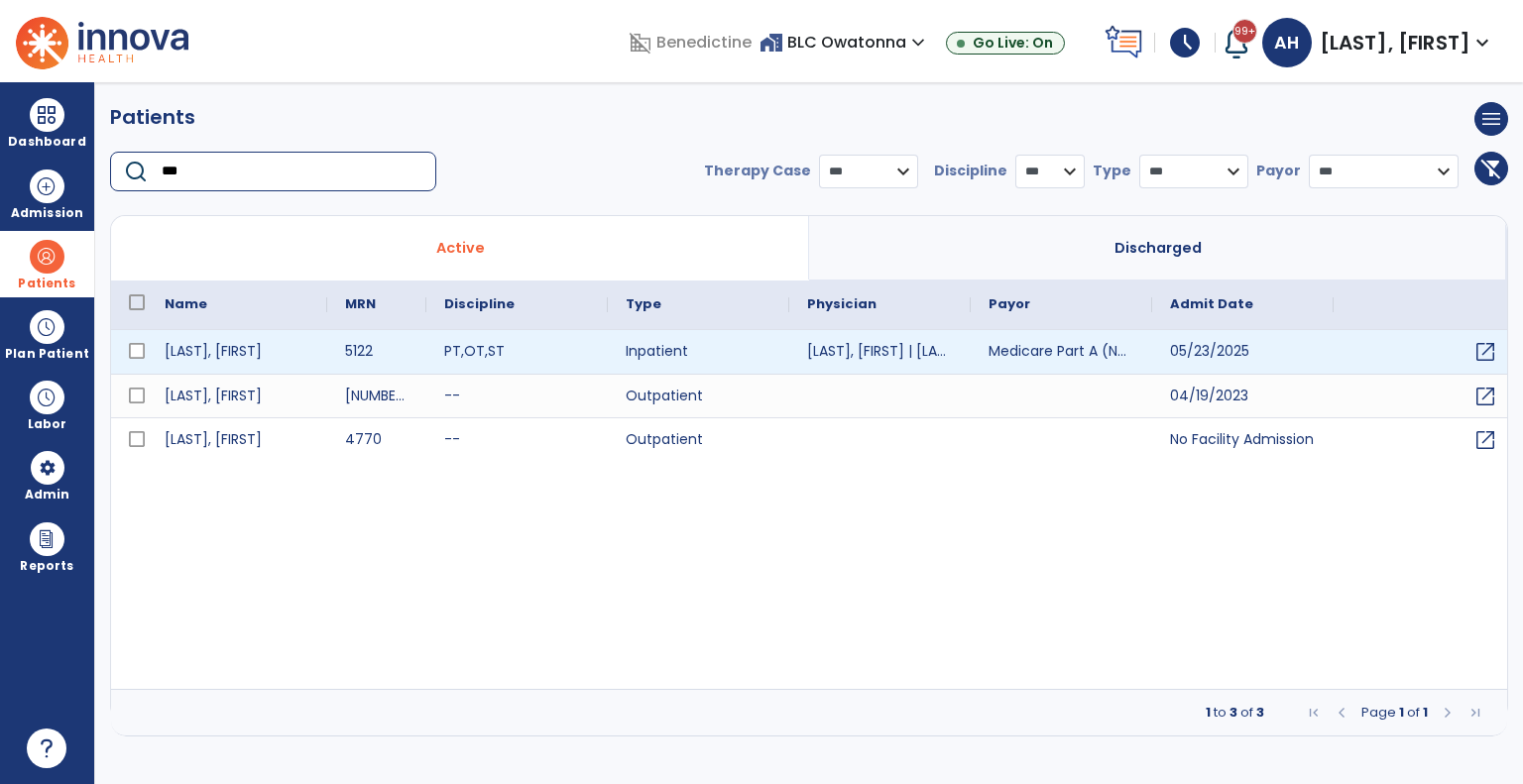 type on "***" 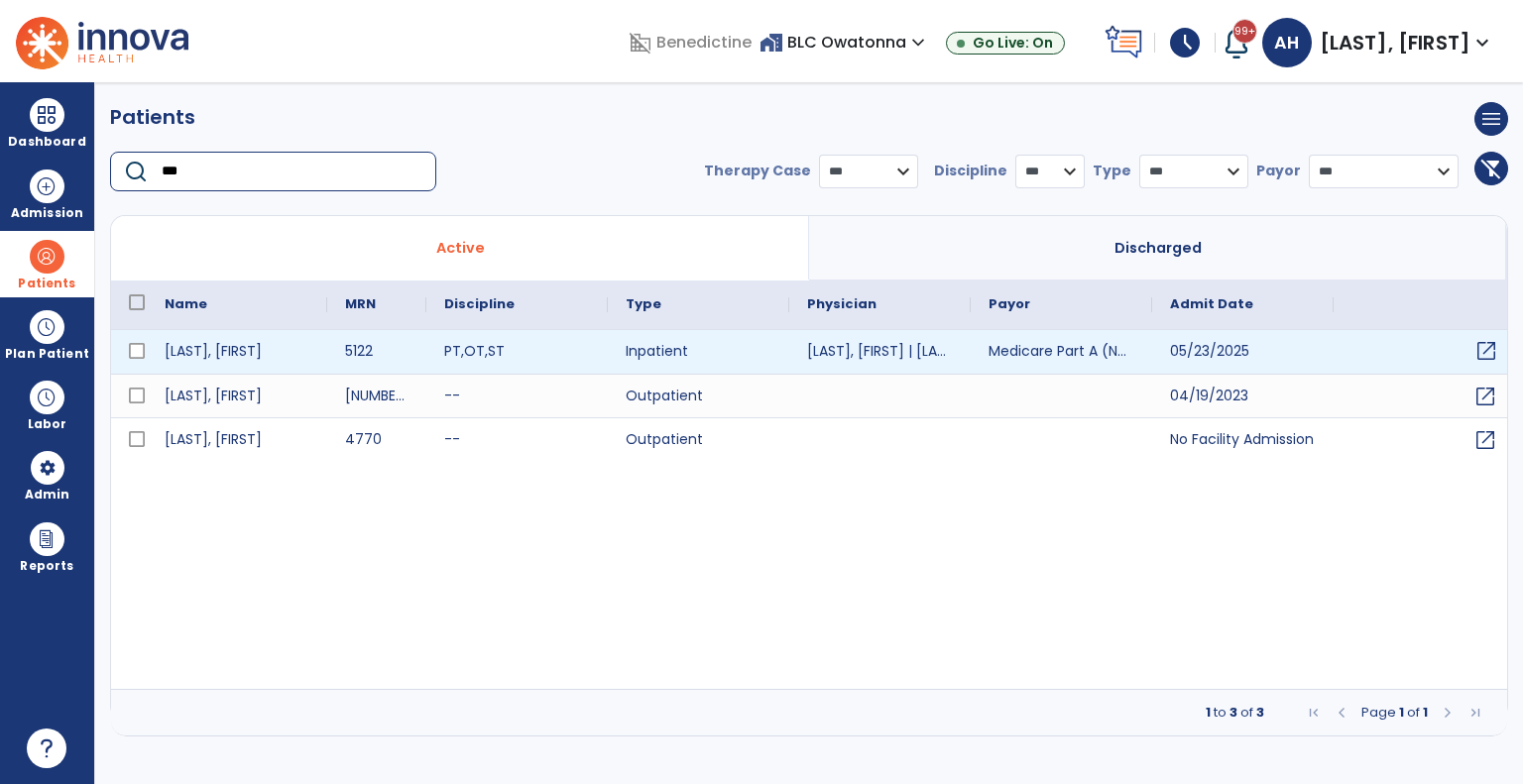 click on "open_in_new" at bounding box center (1486, 351) 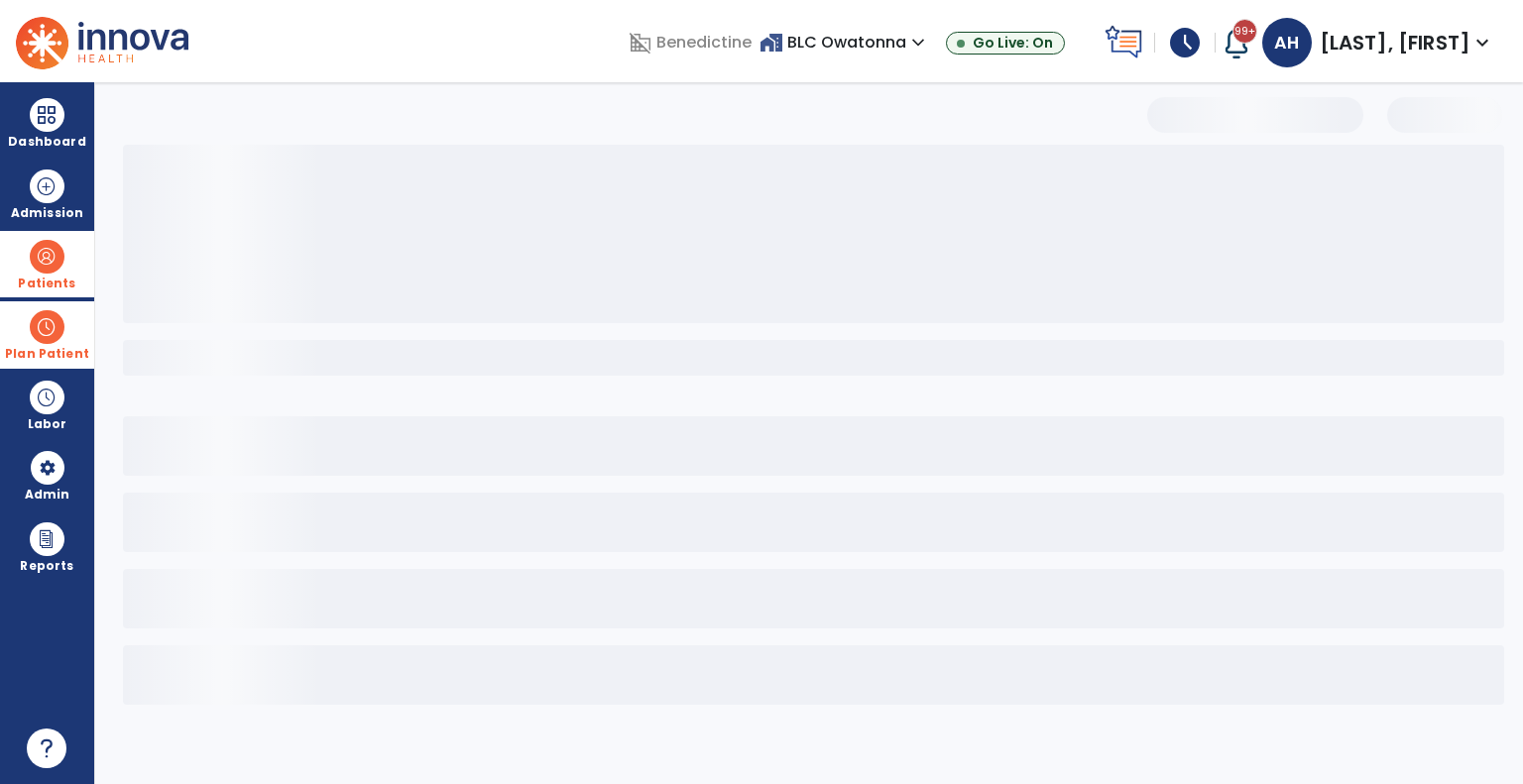 click at bounding box center [47, 327] 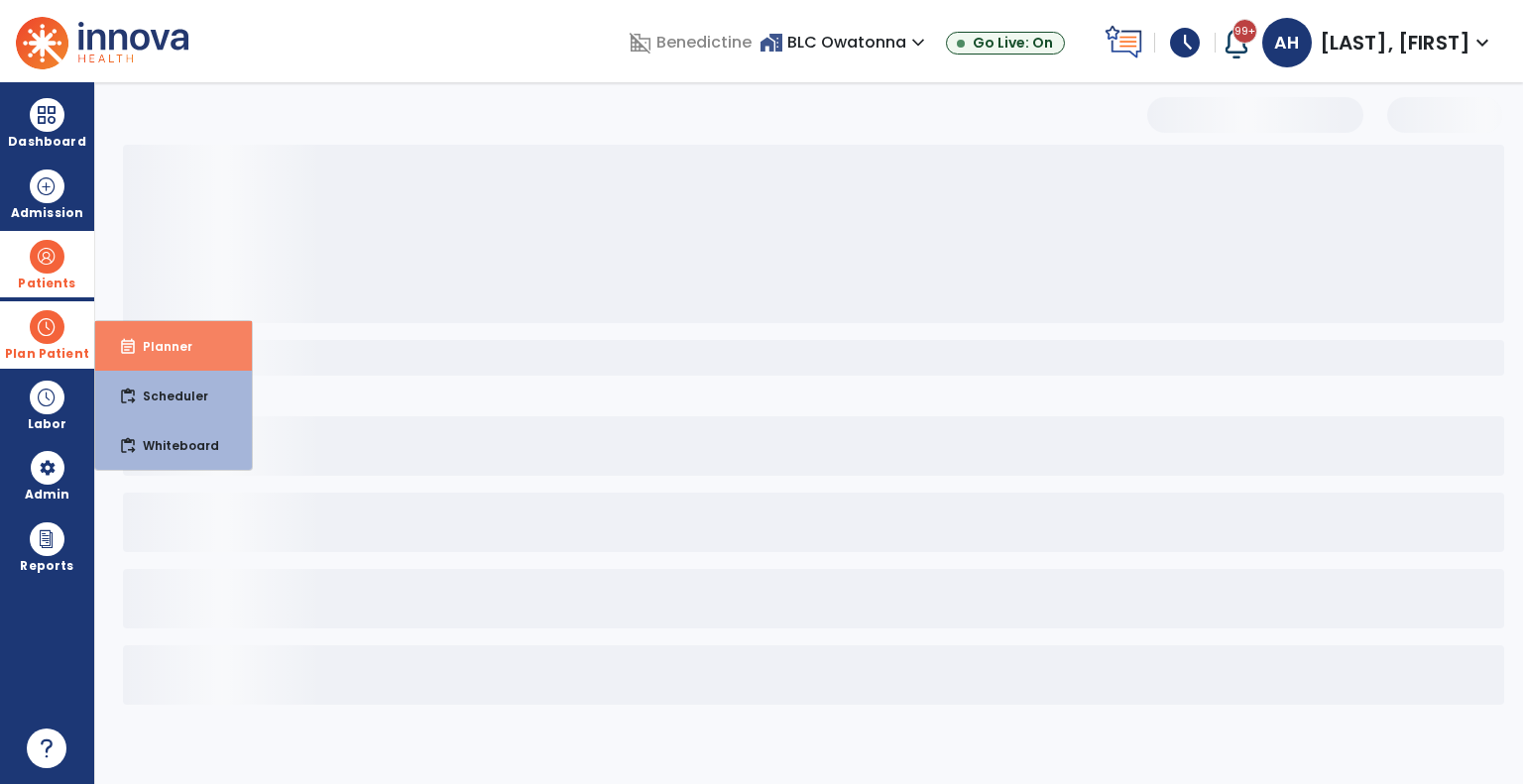 click on "event_note" at bounding box center (128, 347) 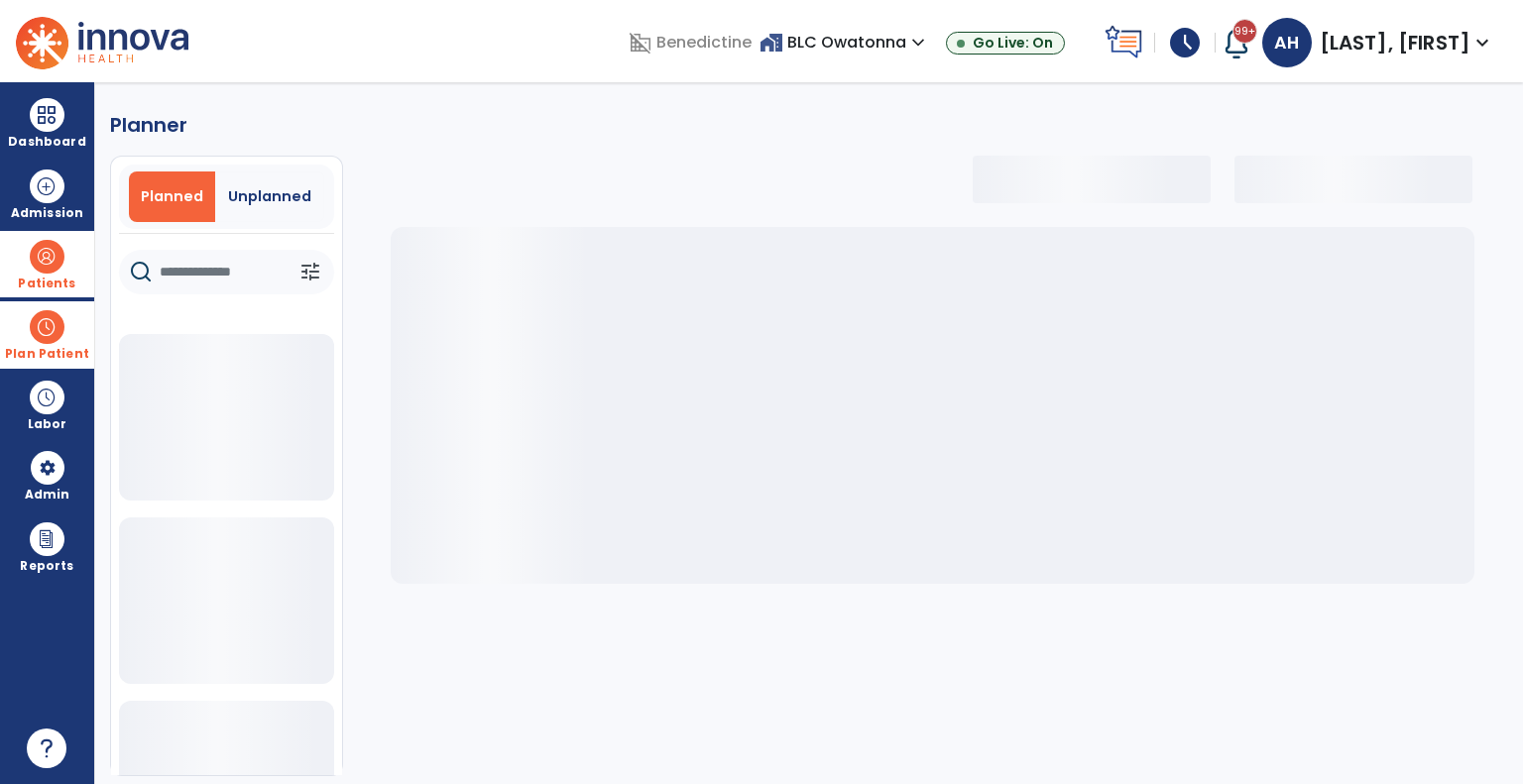 select on "***" 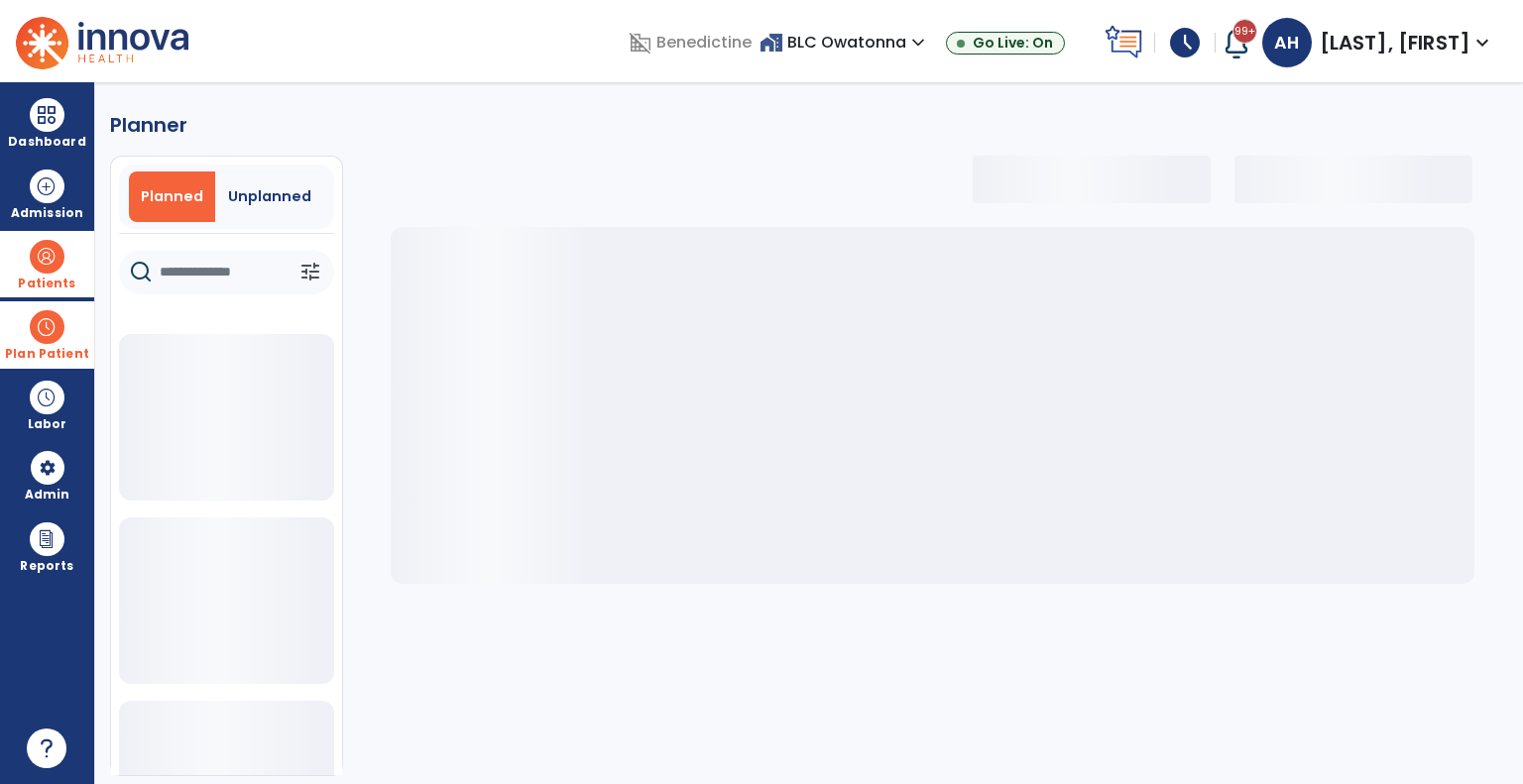 select on "***" 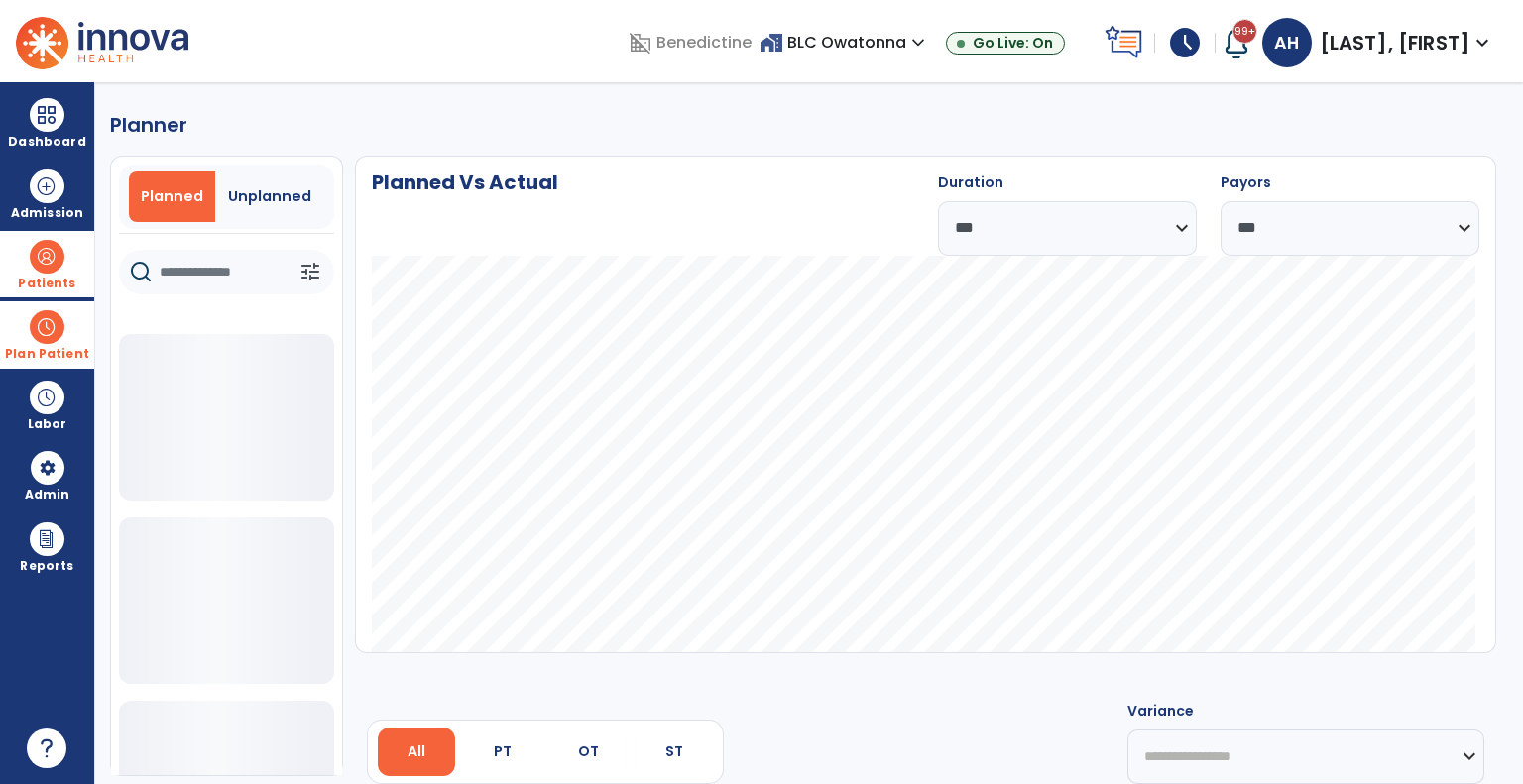 click 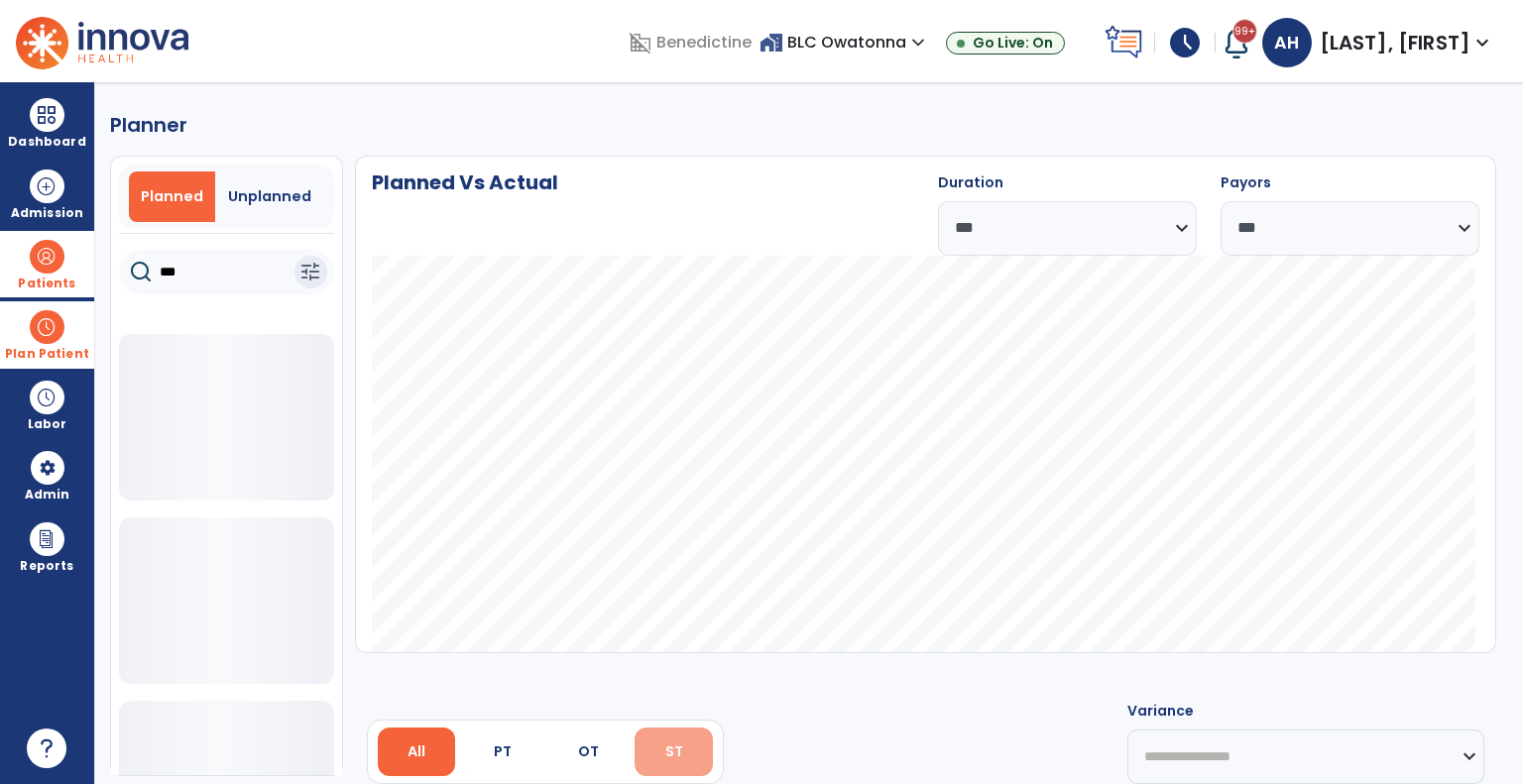 click on "ST" at bounding box center [674, 751] 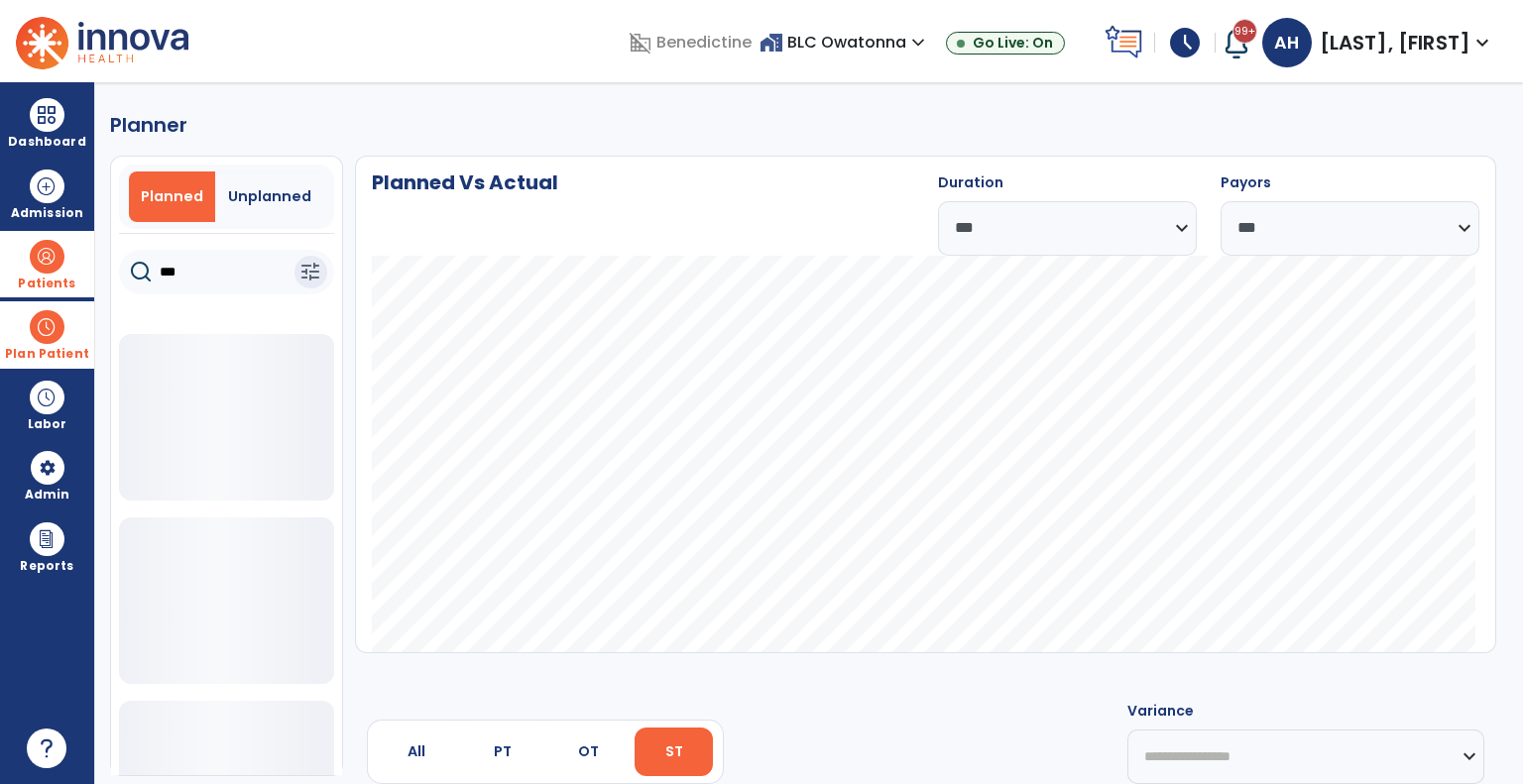 click on "***" 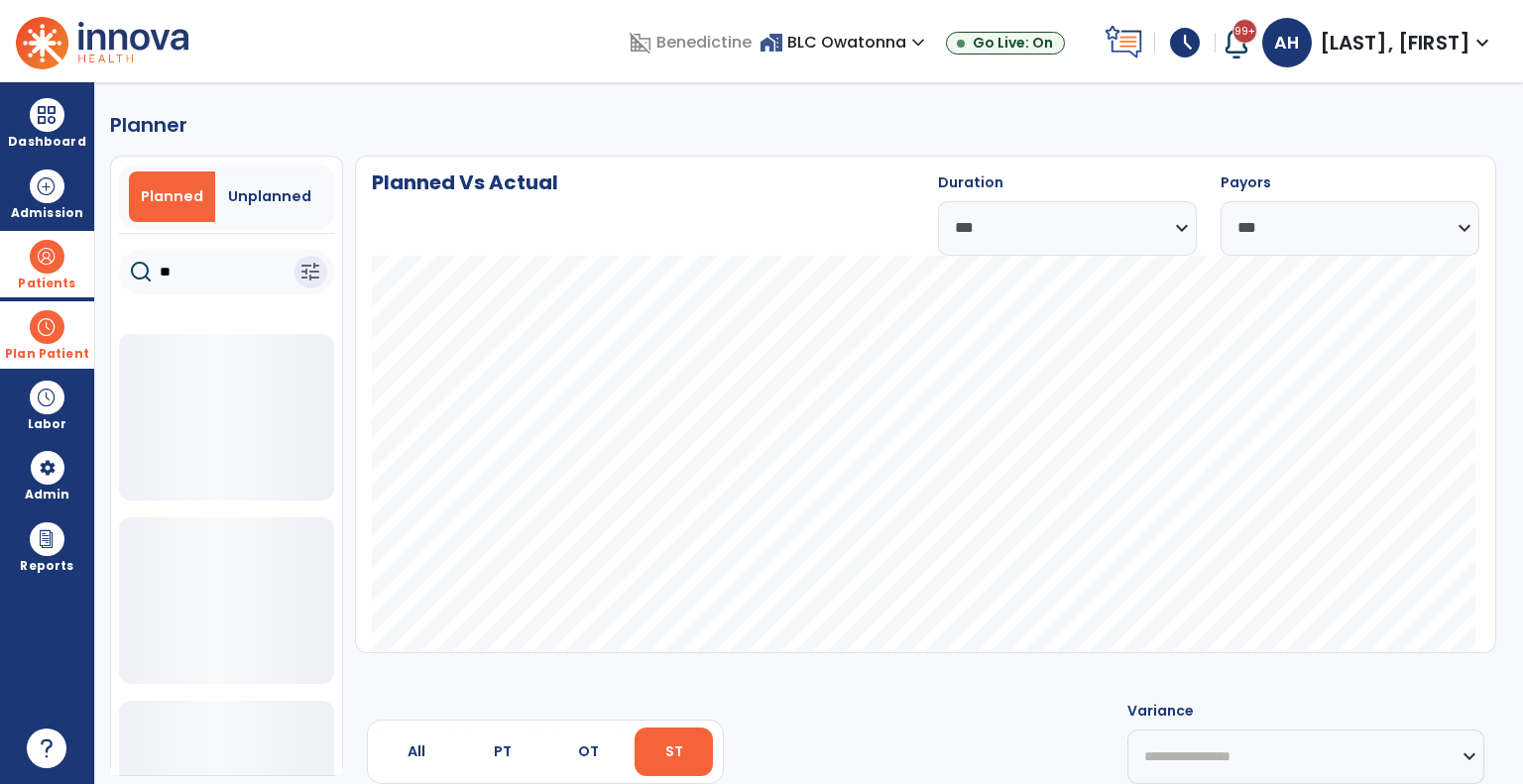 type on "*" 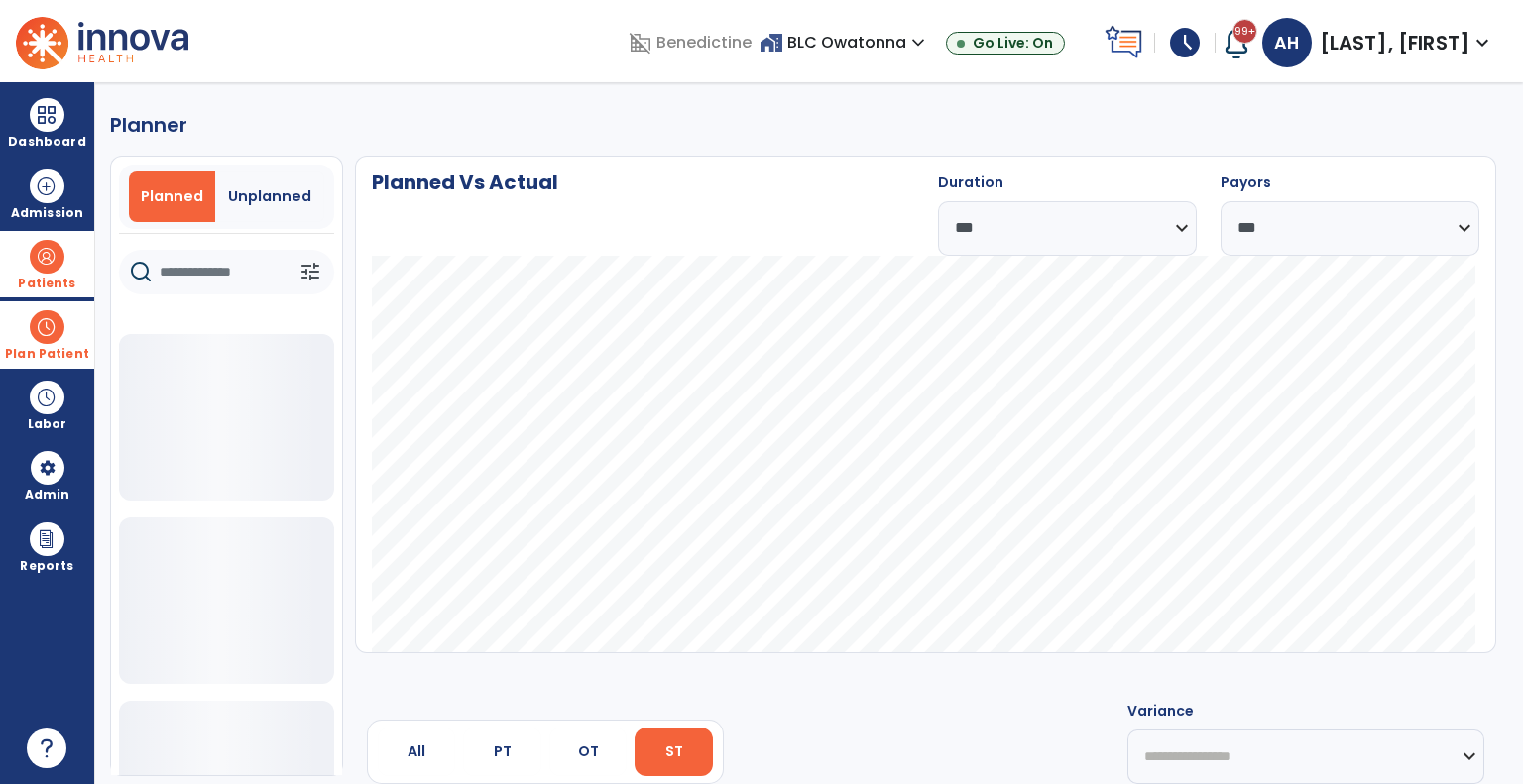 type 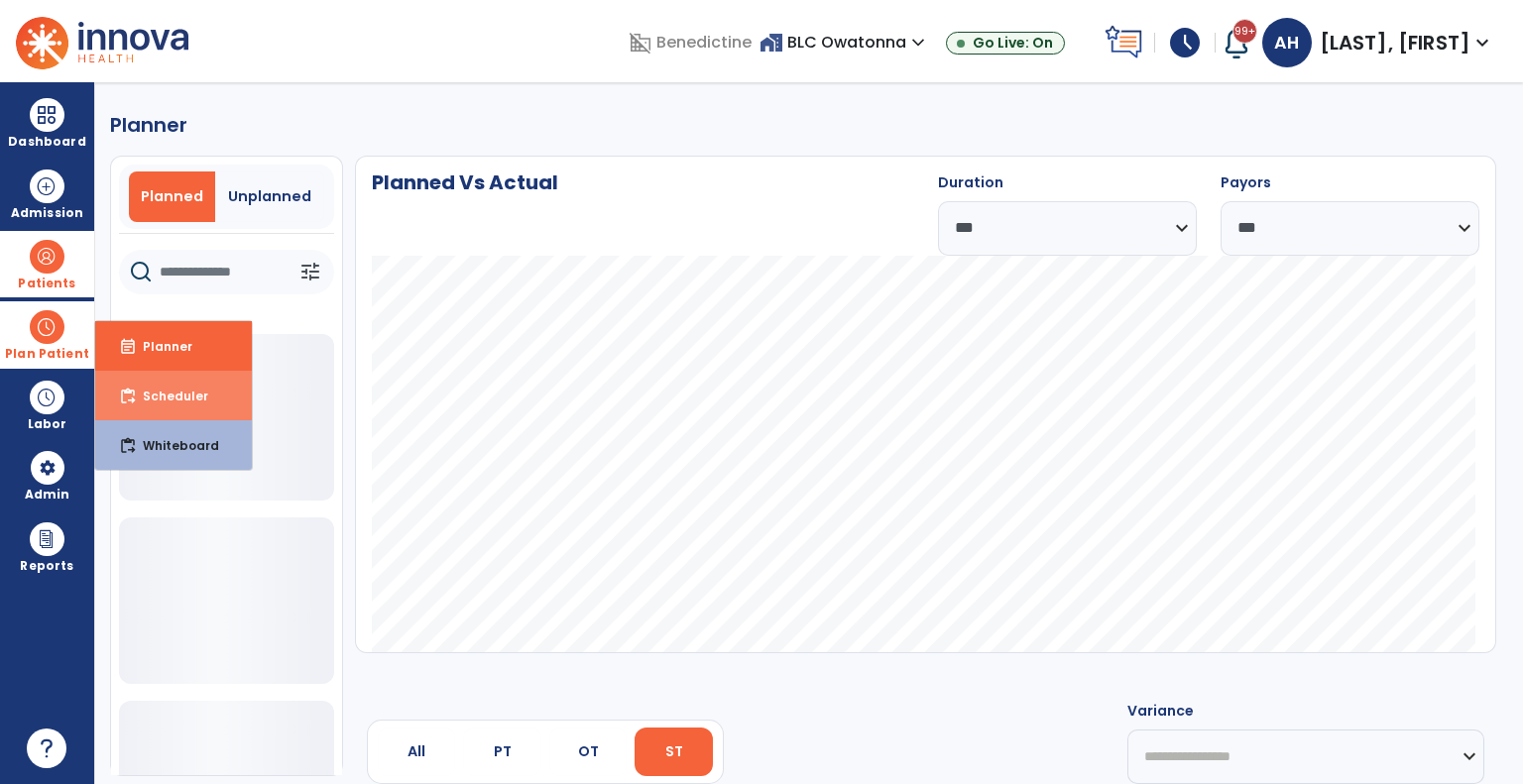 click on "content_paste_go  Scheduler" at bounding box center (174, 395) 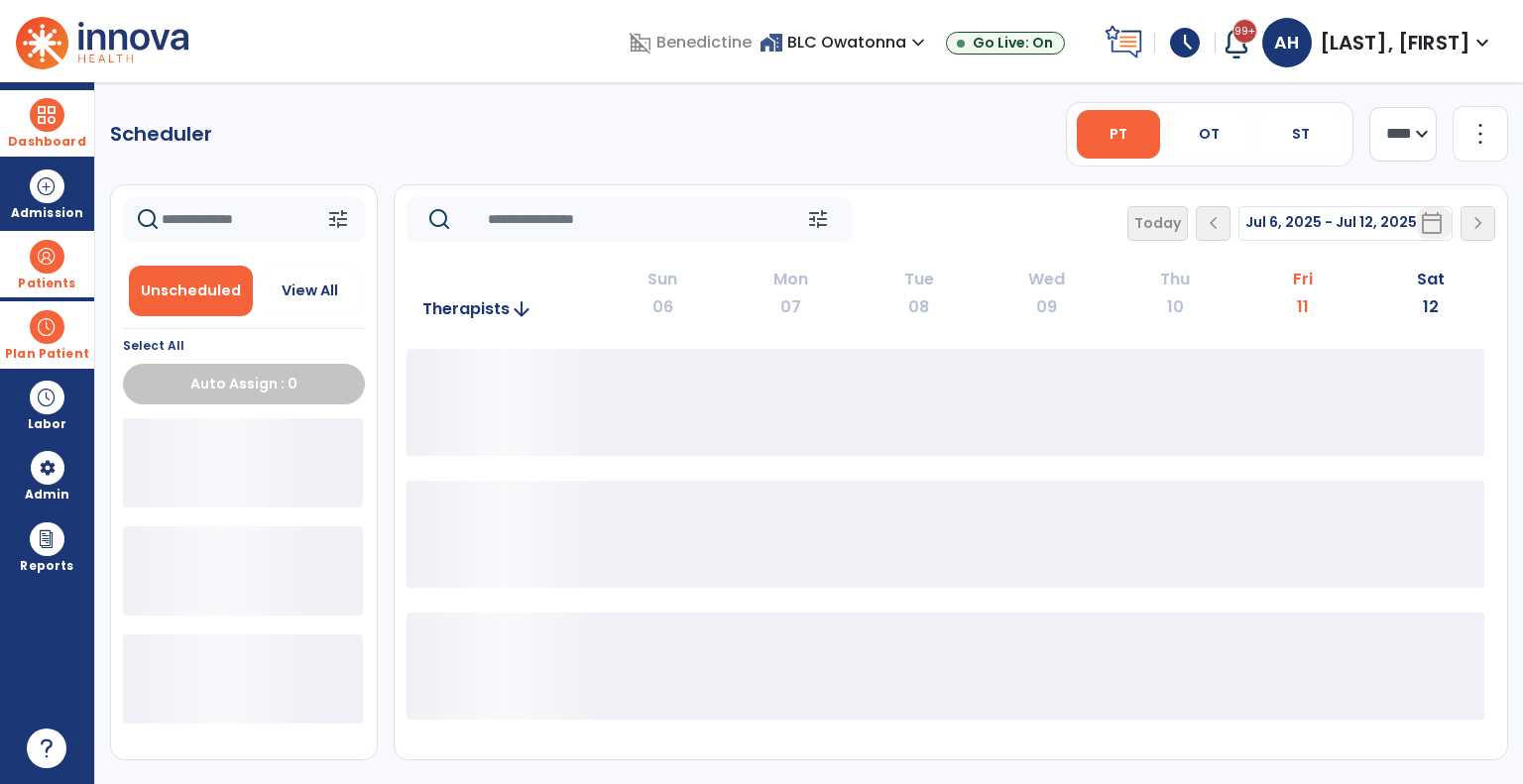 click at bounding box center [47, 115] 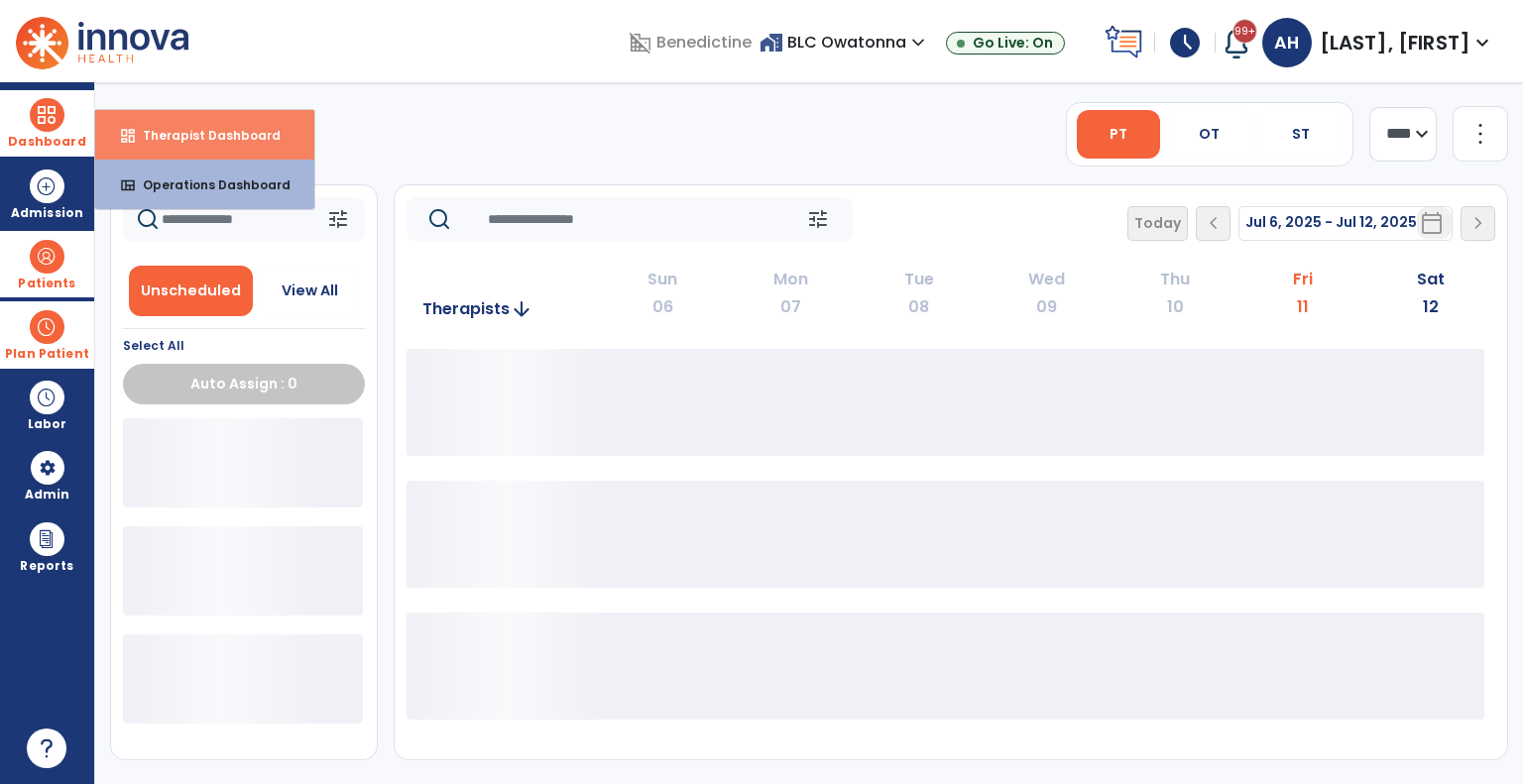 click on "Therapist Dashboard" at bounding box center [203, 135] 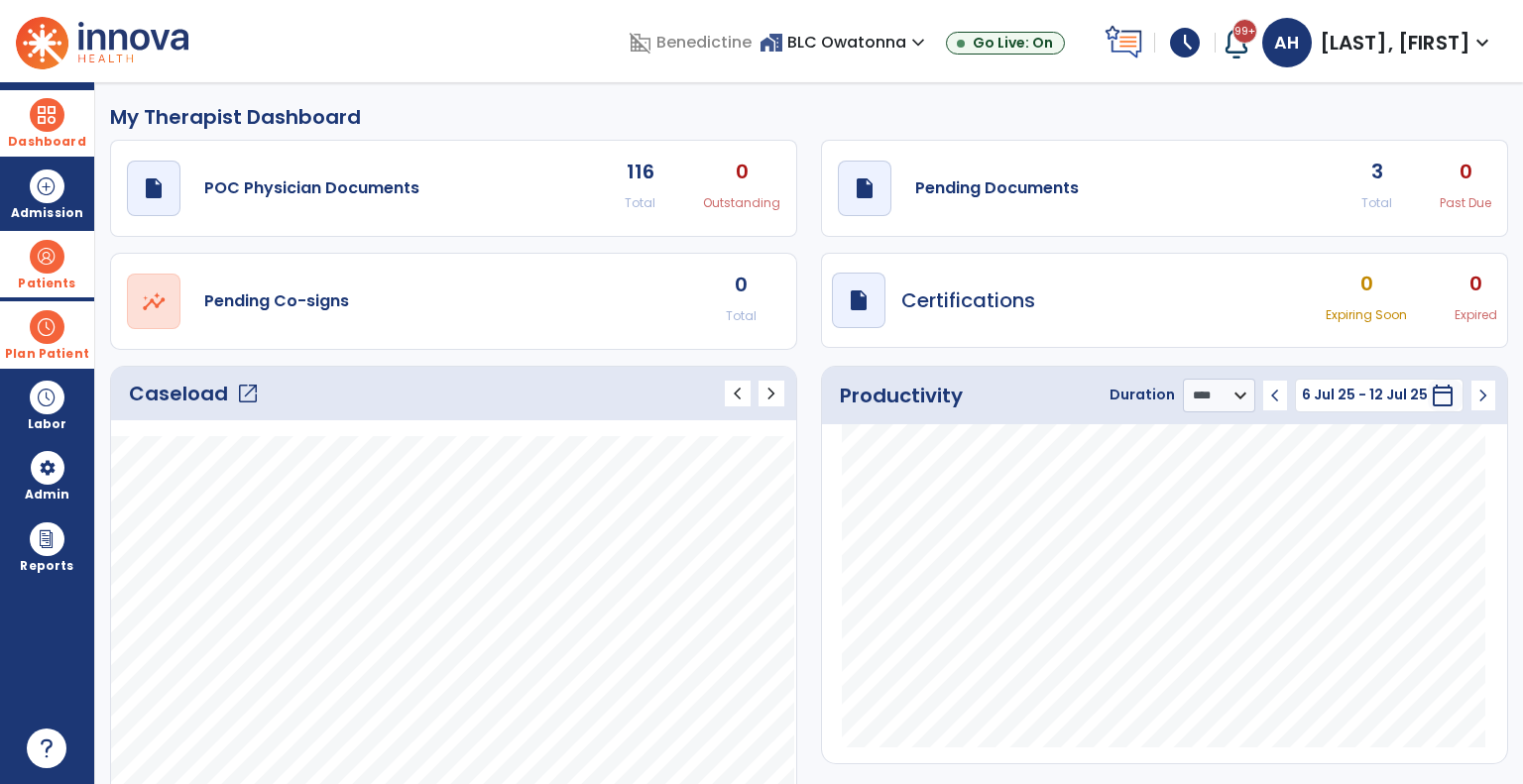 click on "Plan Patient" at bounding box center (47, 283) 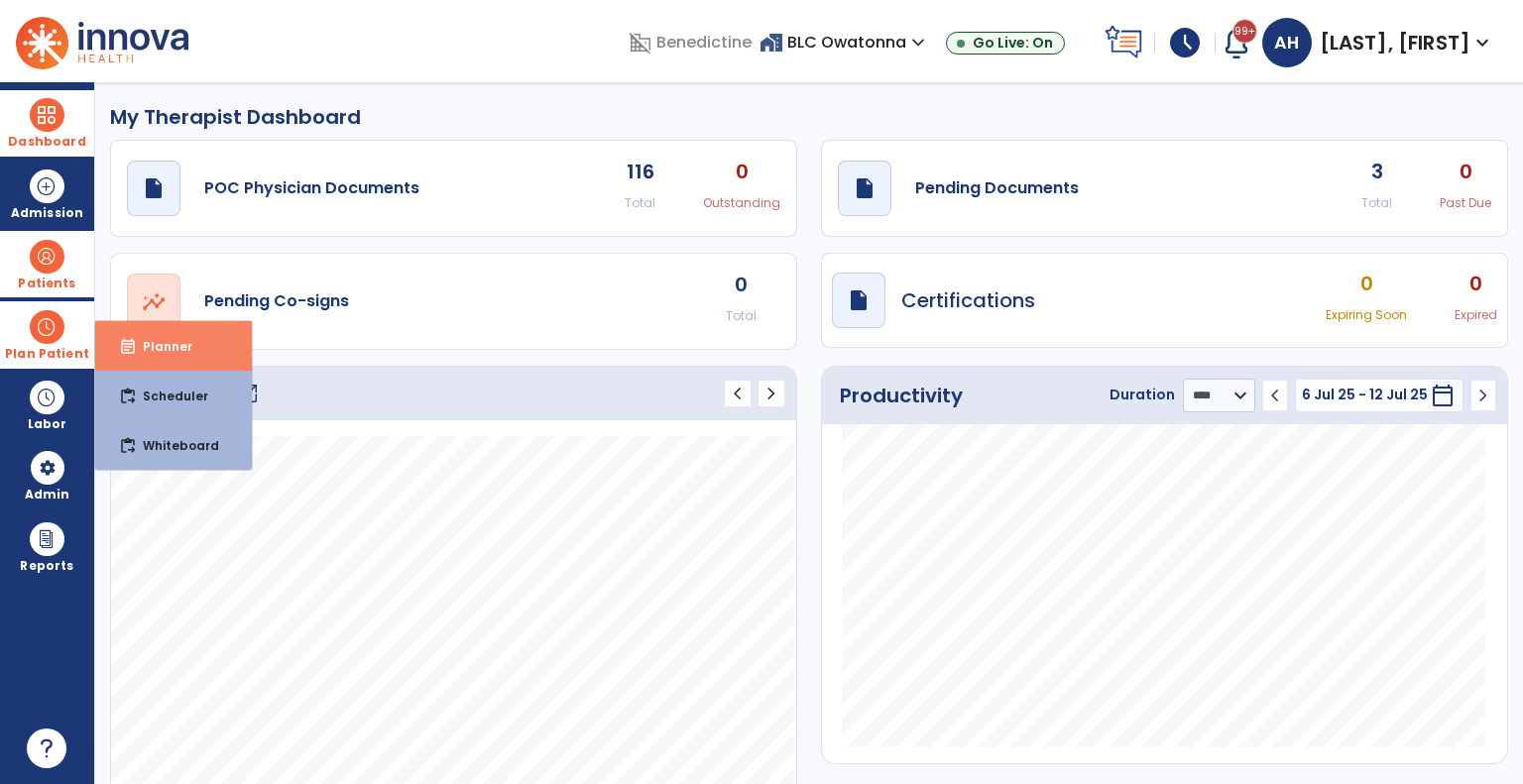 click on "event_note  Planner" at bounding box center [174, 346] 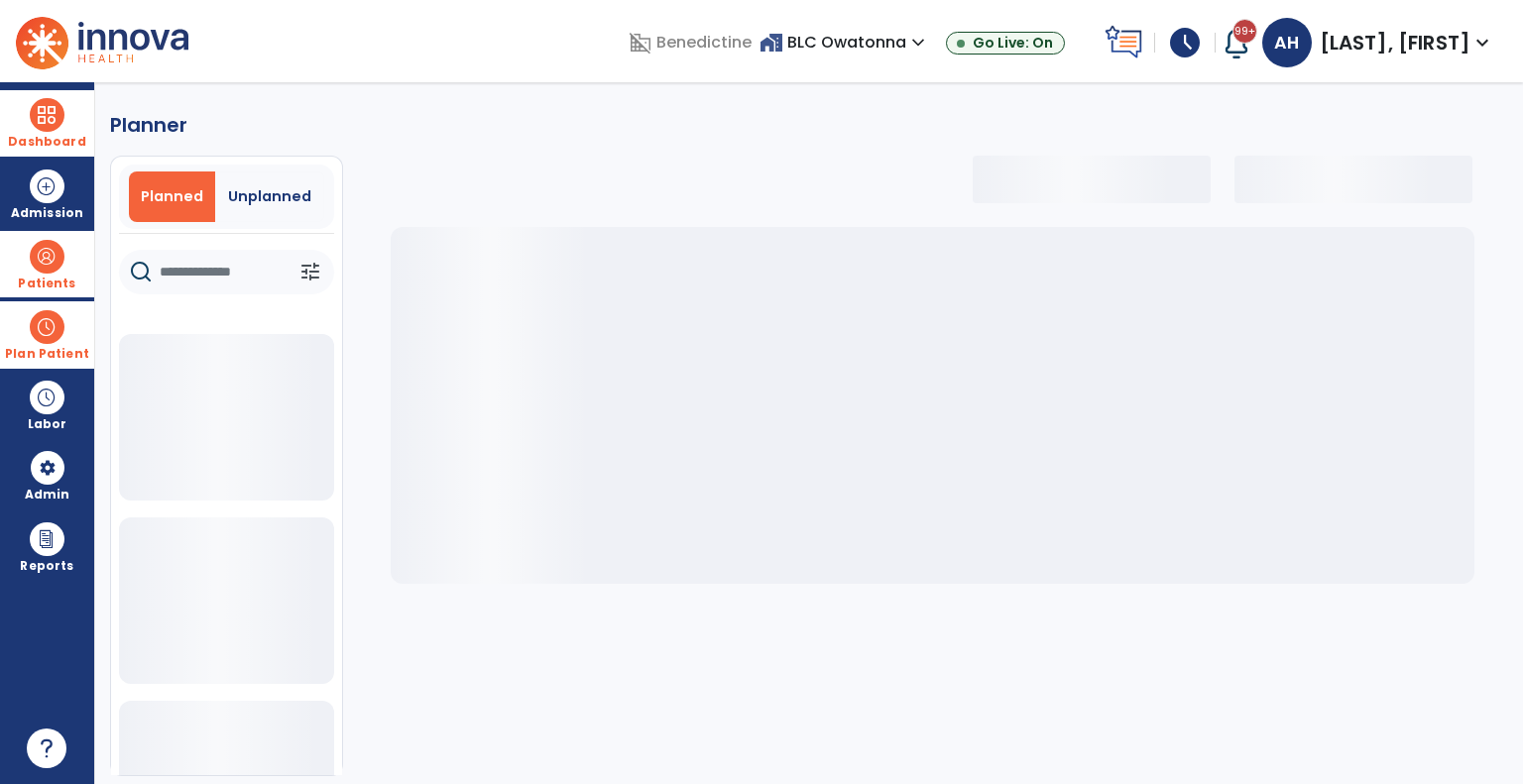 select on "***" 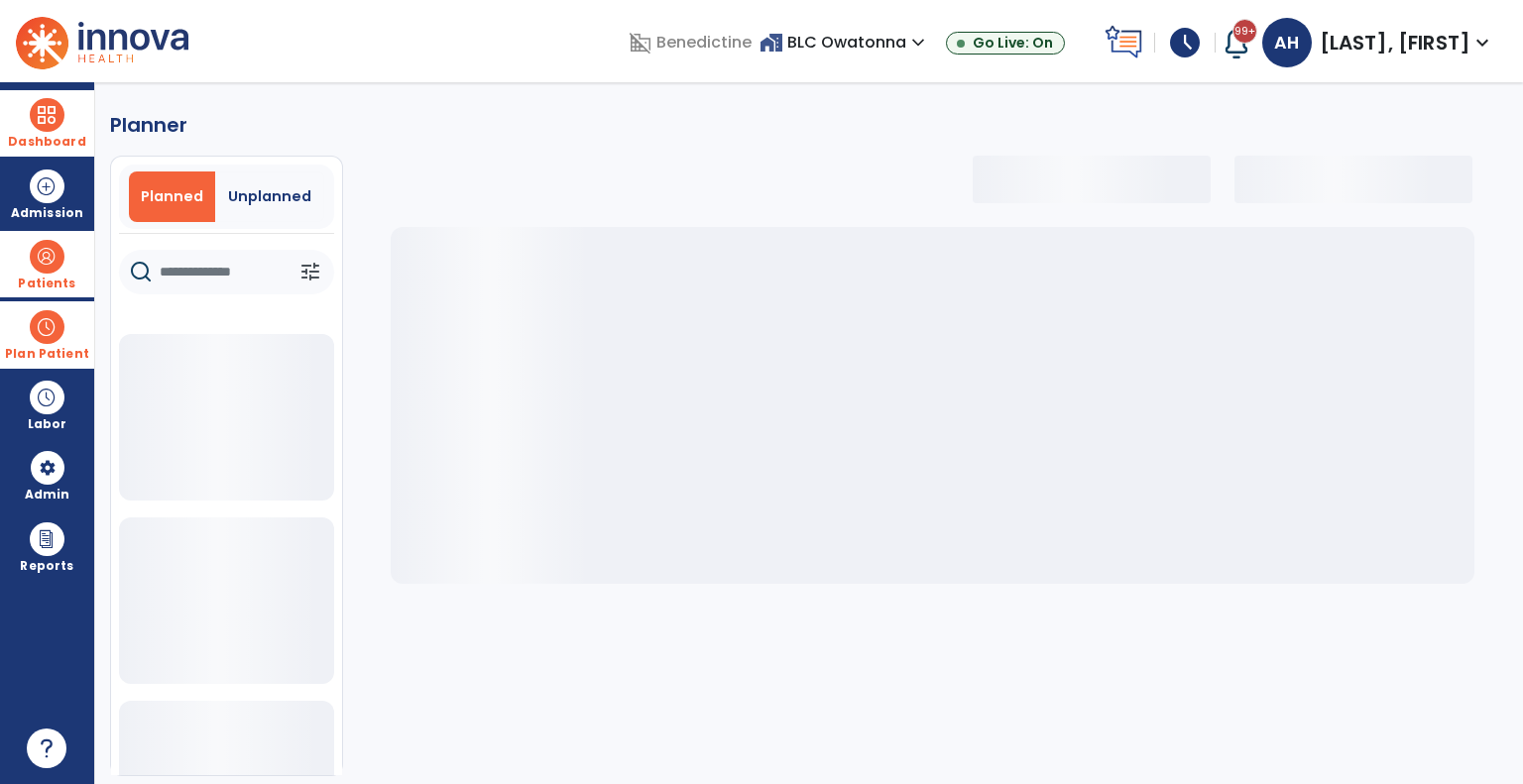 select on "***" 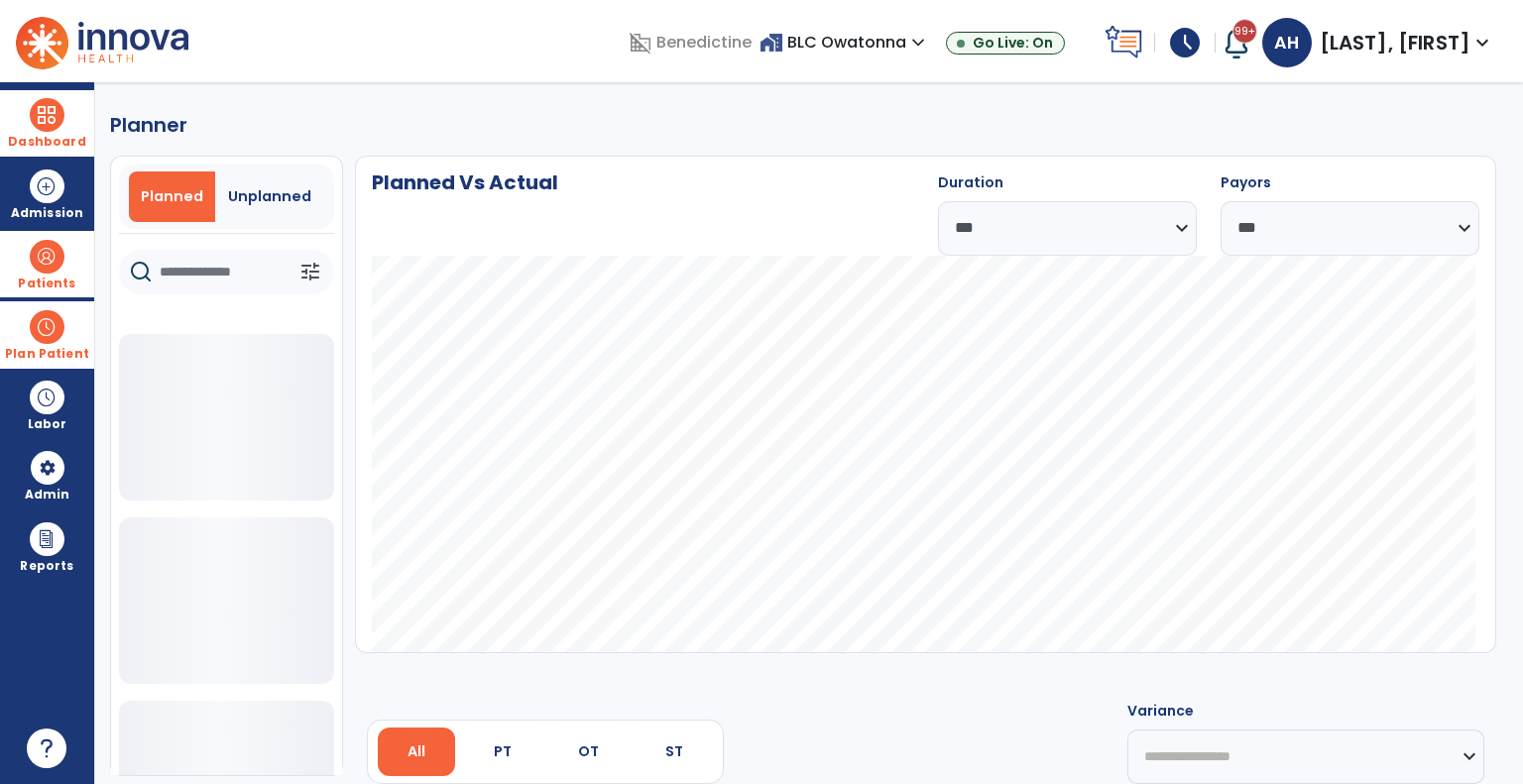 click 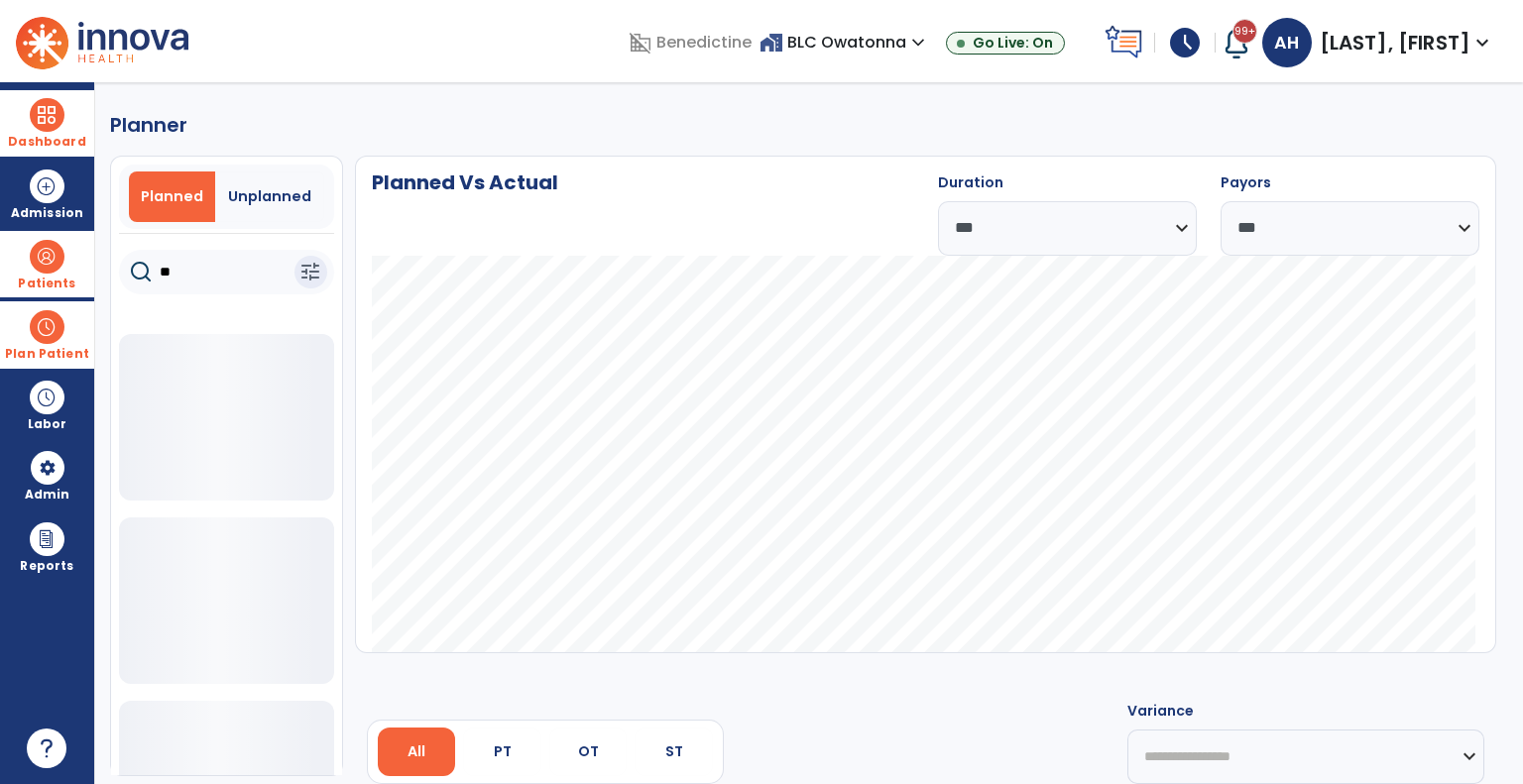 type on "*" 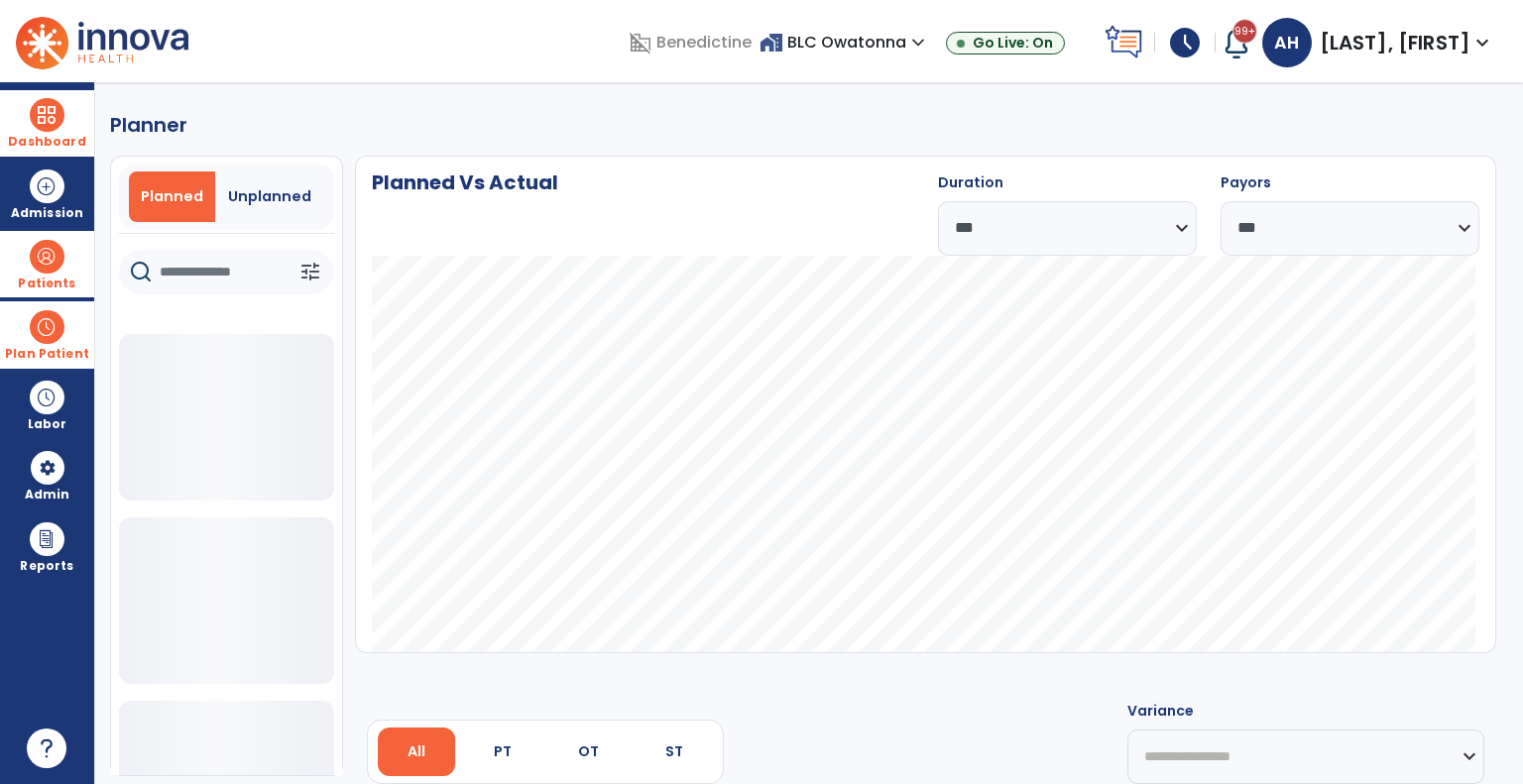 type 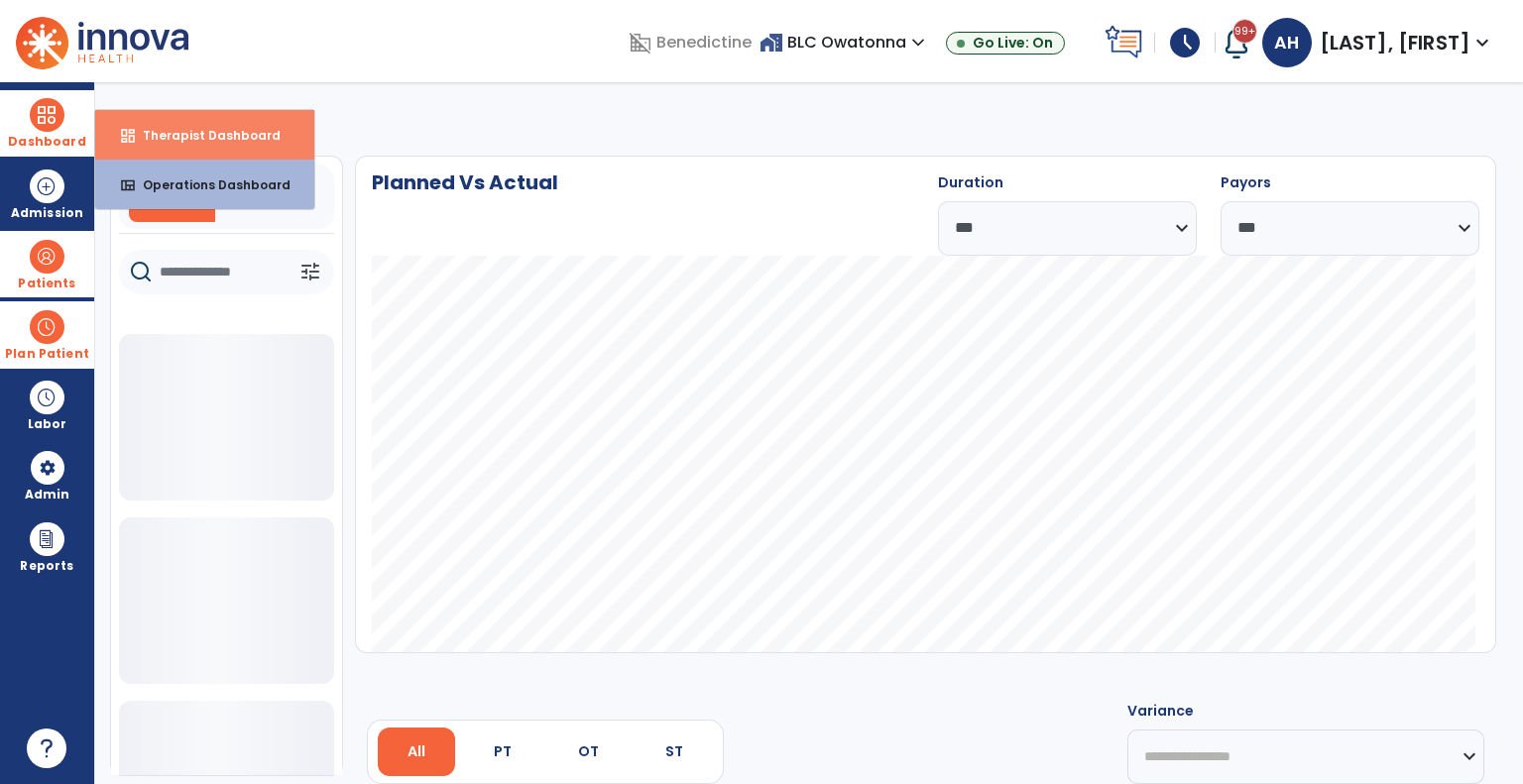click on "Therapist Dashboard" at bounding box center (203, 135) 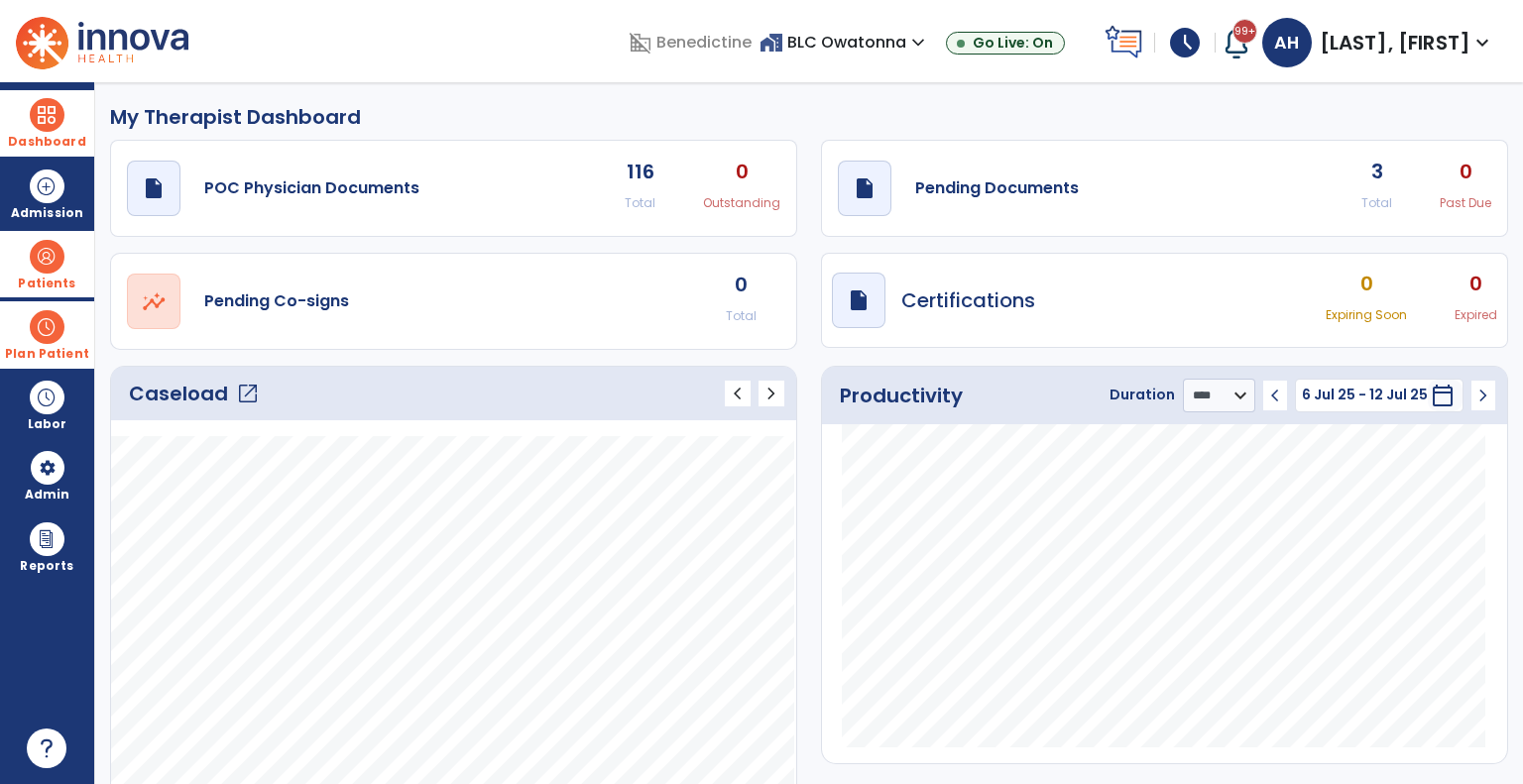 click at bounding box center [47, 327] 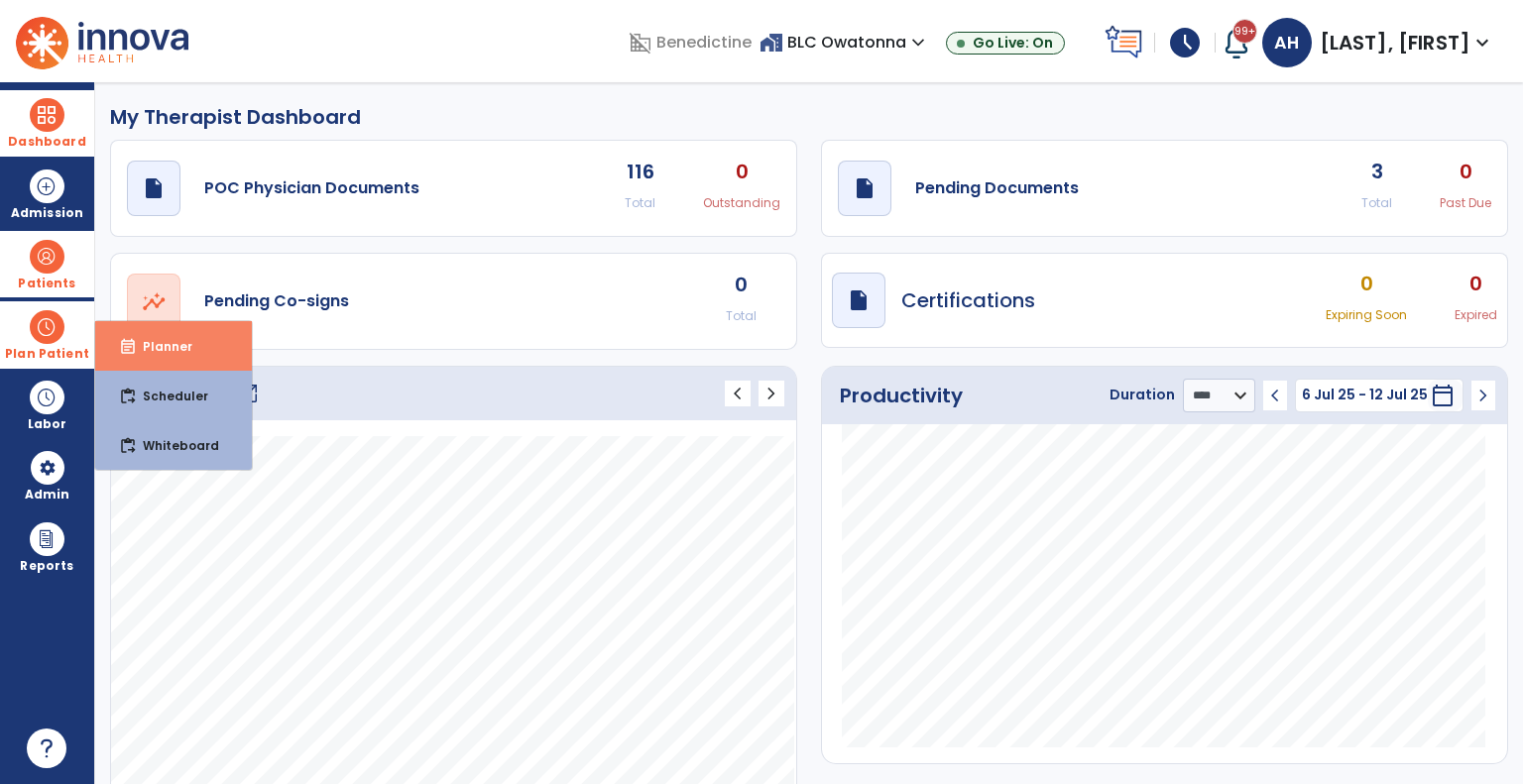 click on "event_note" at bounding box center (128, 347) 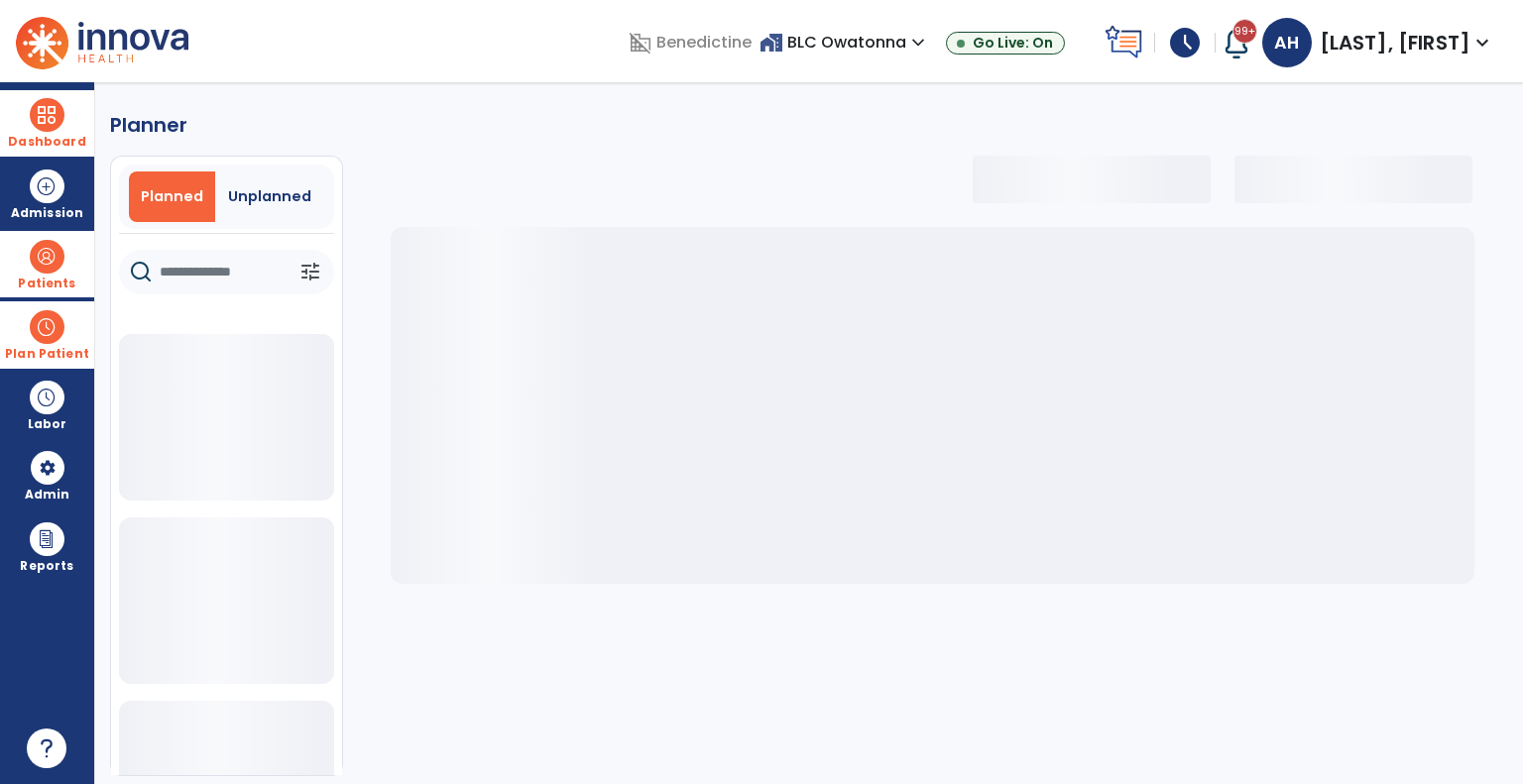 select on "***" 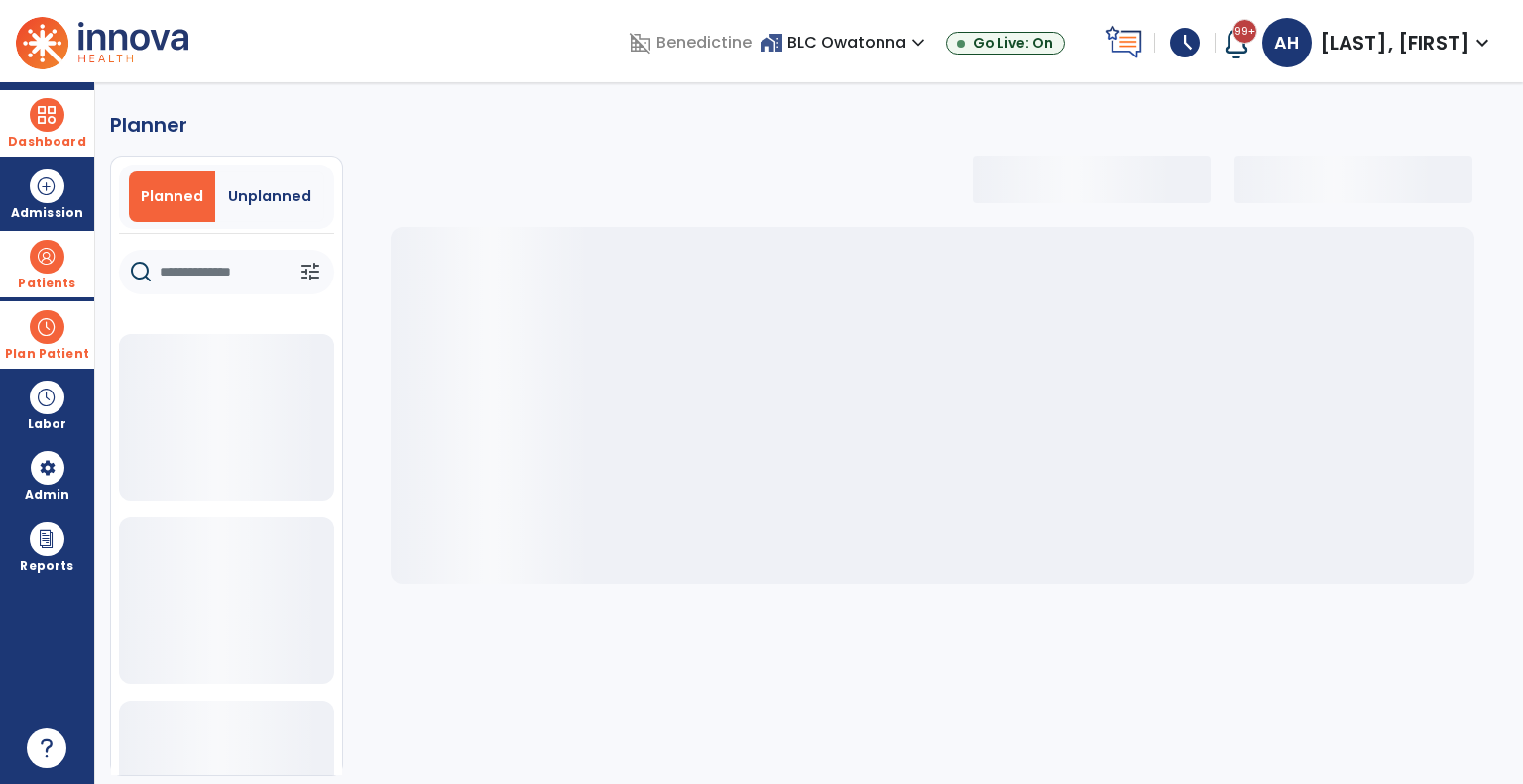 select on "***" 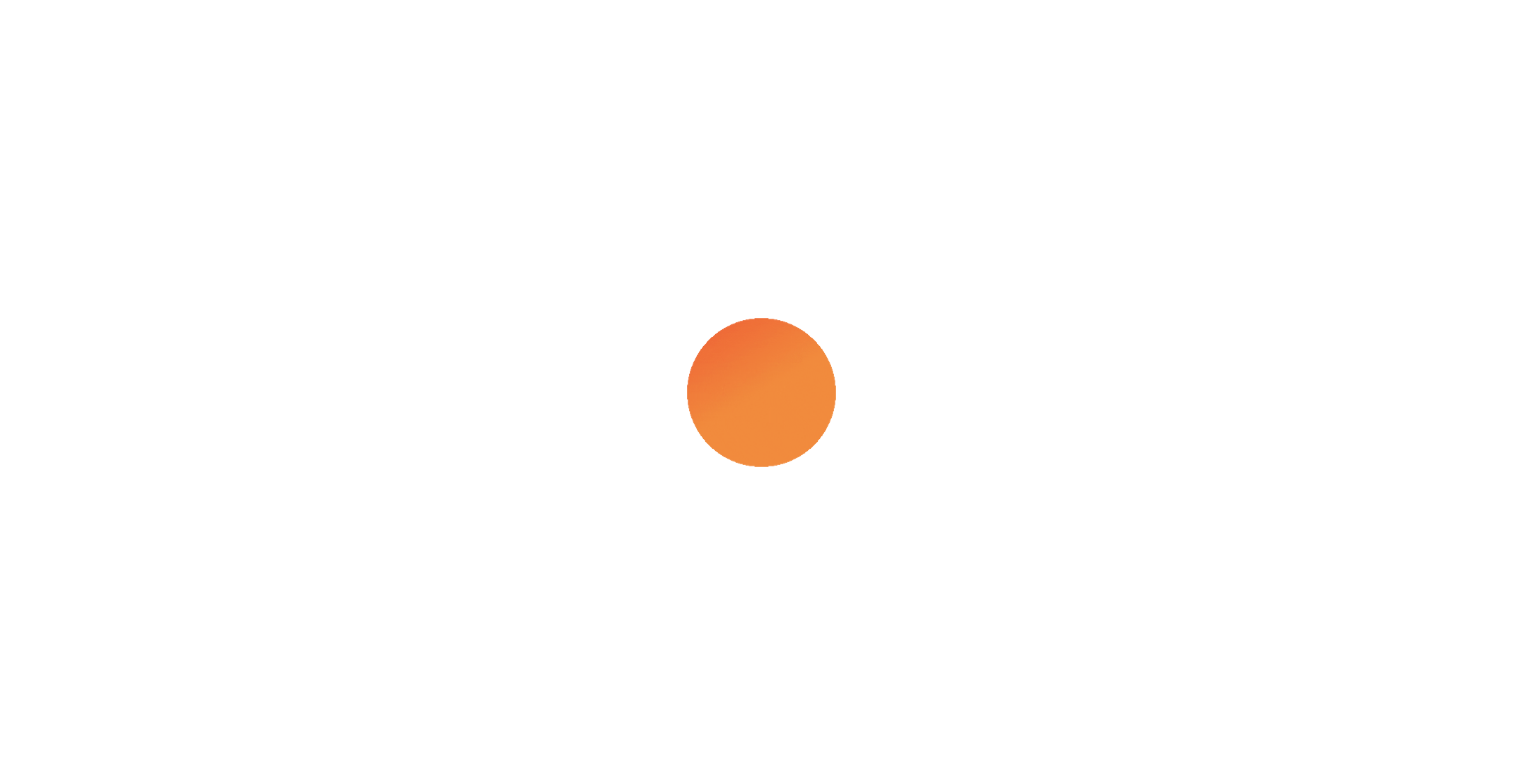 scroll, scrollTop: 0, scrollLeft: 0, axis: both 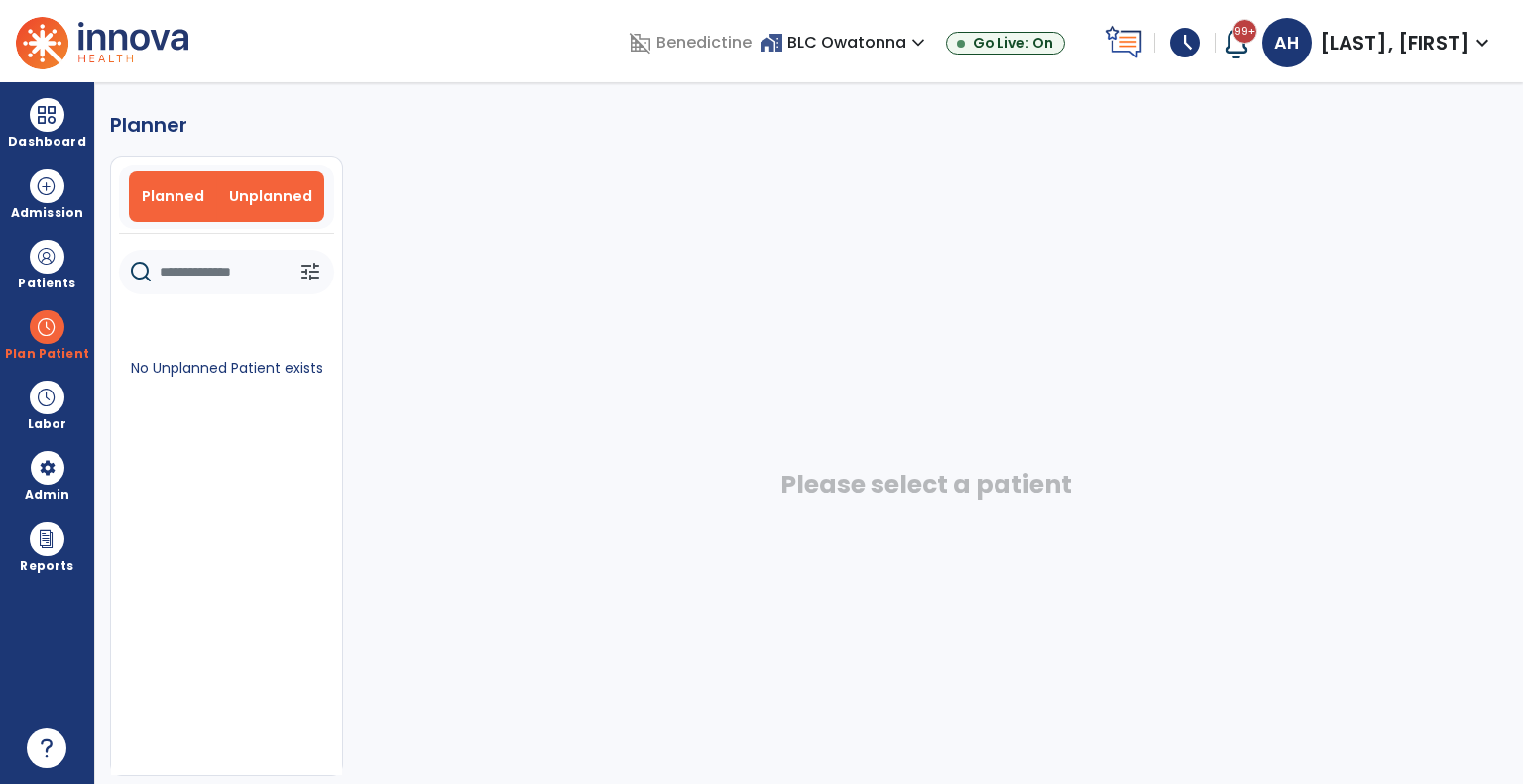 click on "Planned" at bounding box center (174, 196) 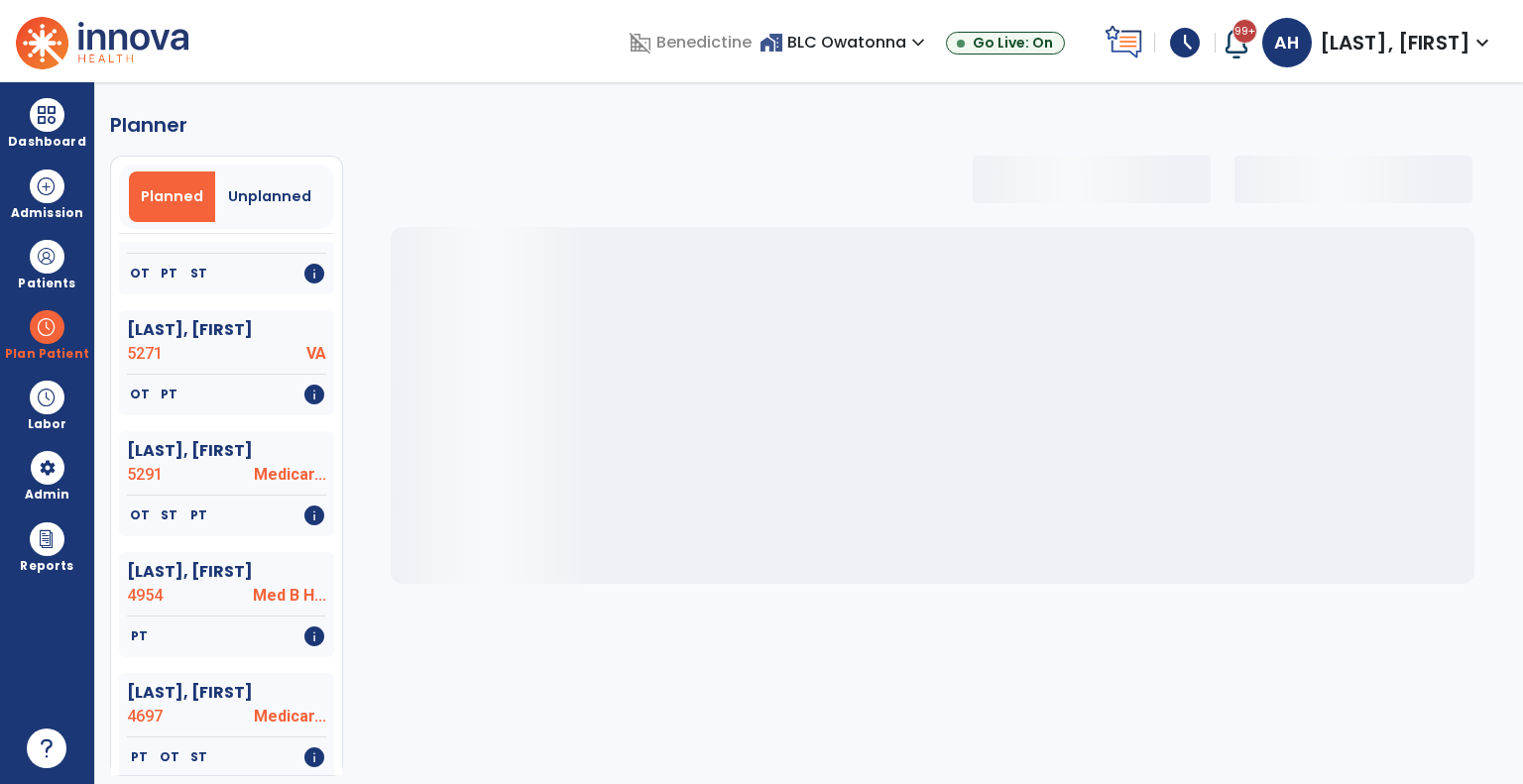 select on "***" 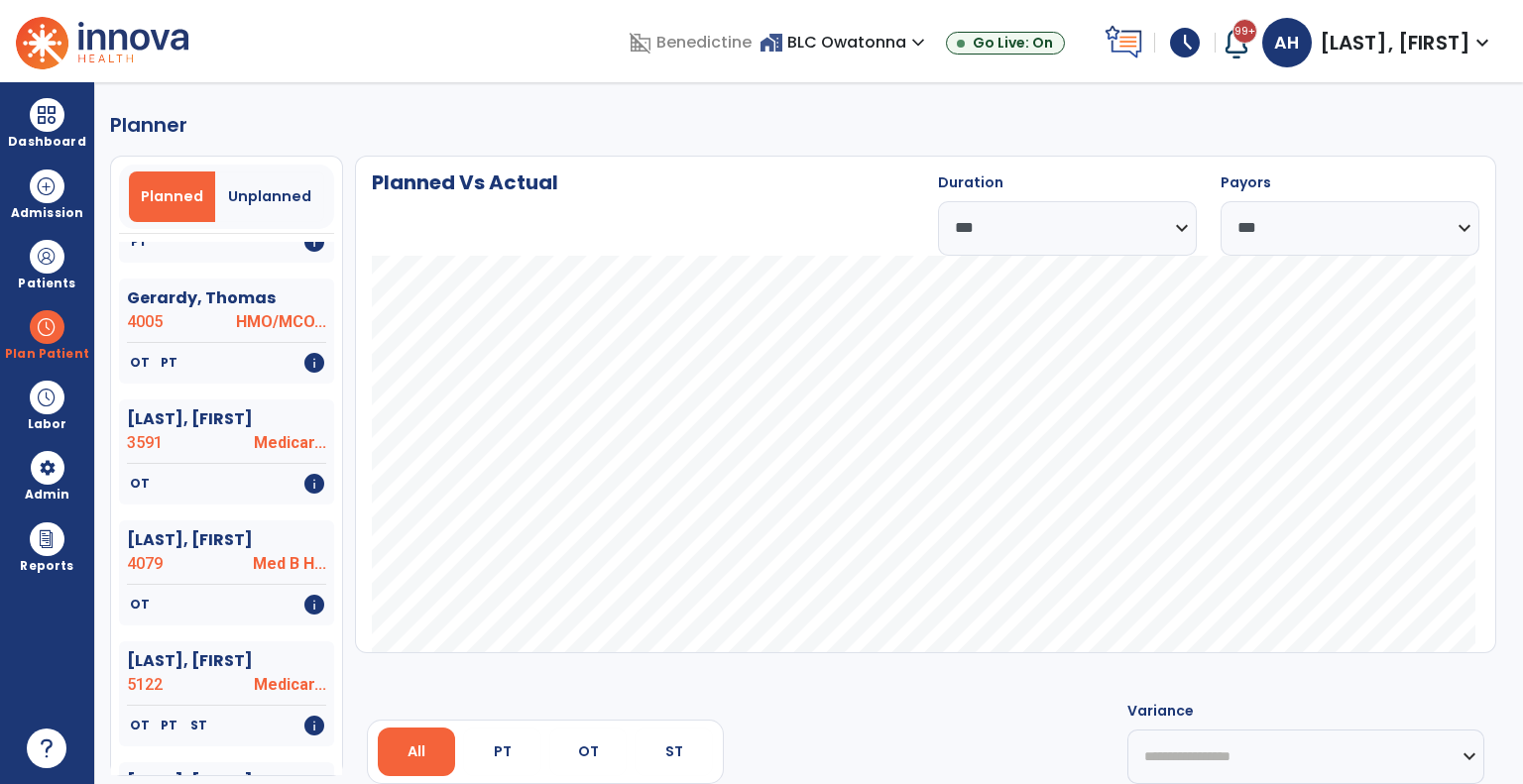 scroll, scrollTop: 1481, scrollLeft: 0, axis: vertical 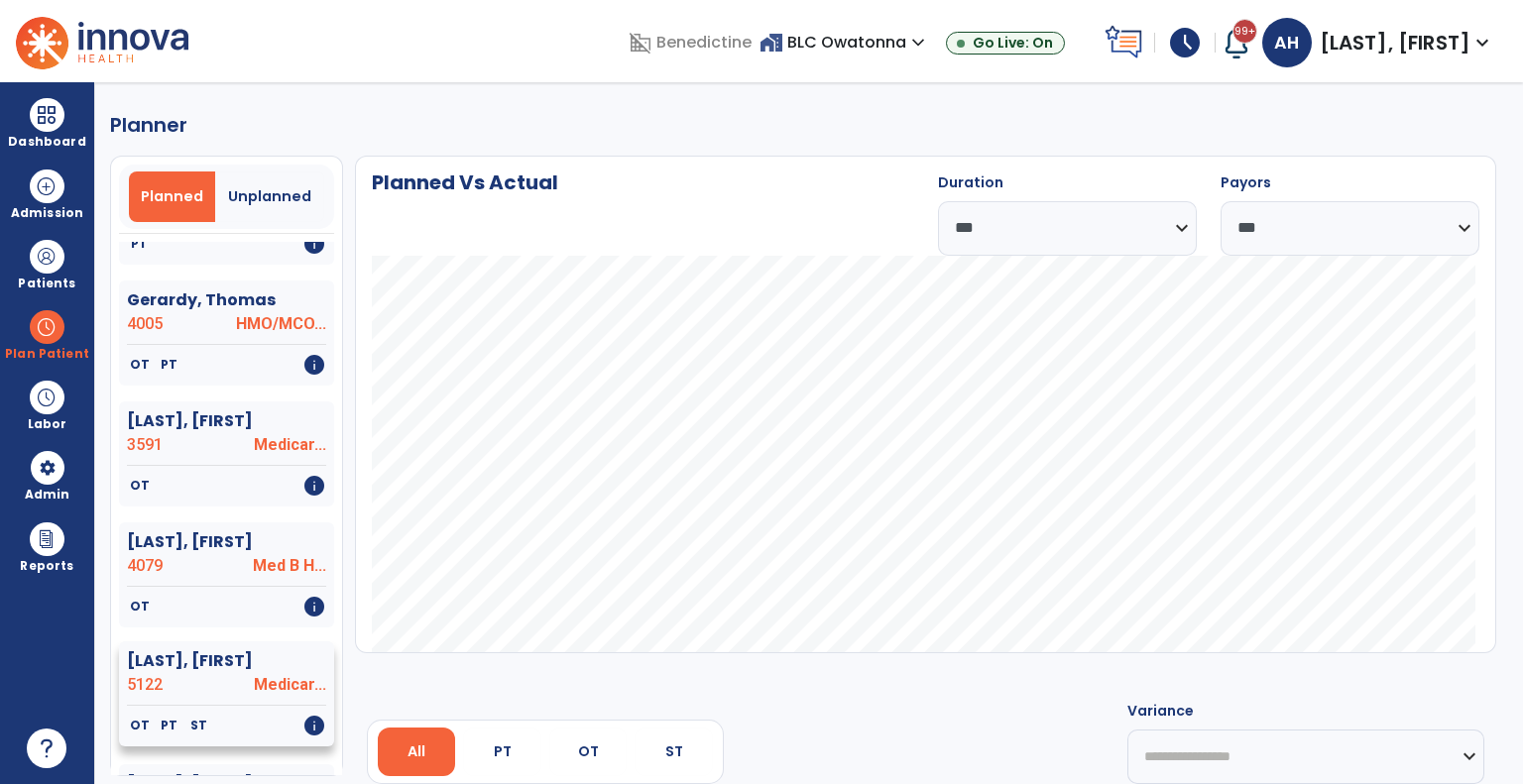 click on "5122" 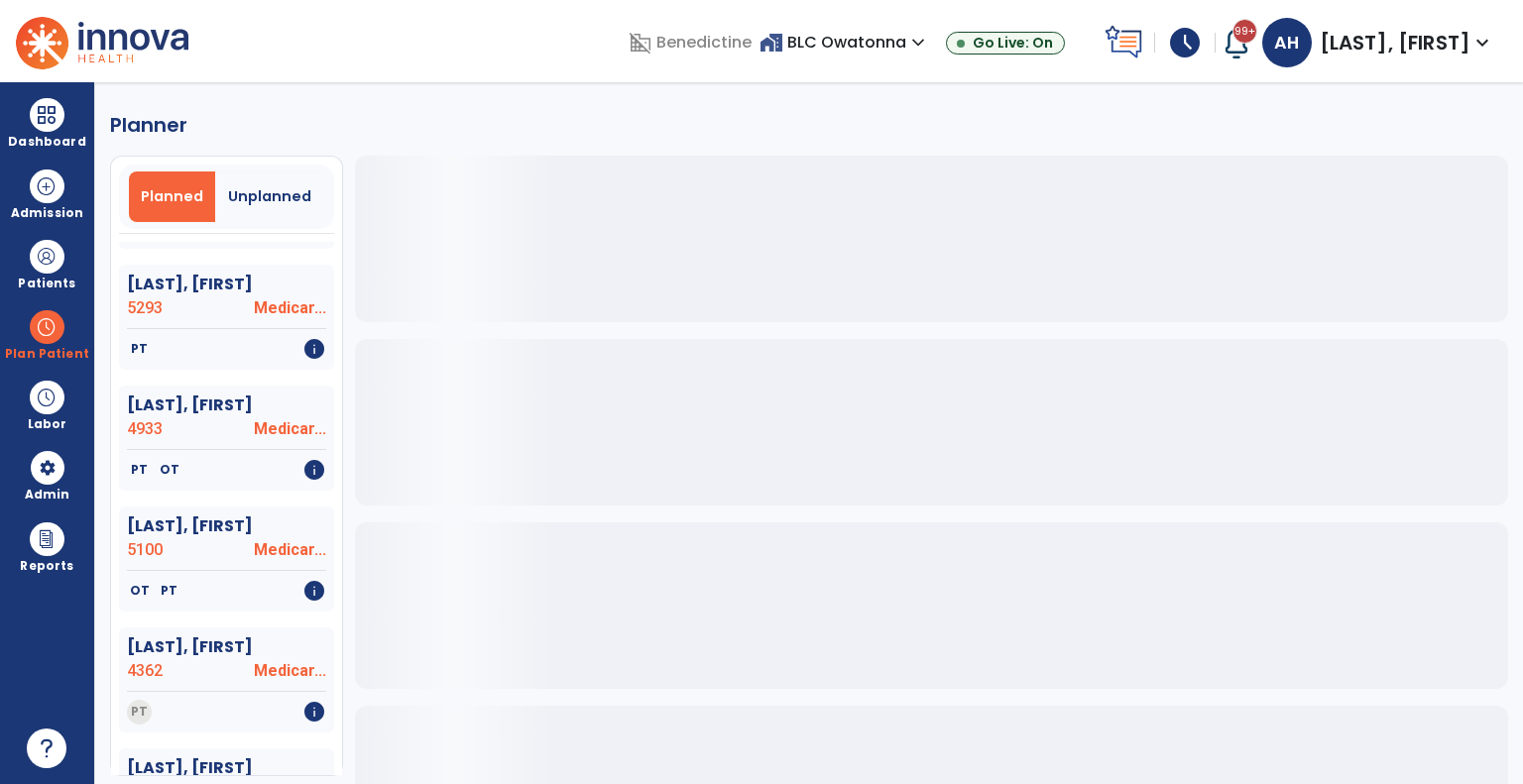 scroll, scrollTop: 1481, scrollLeft: 0, axis: vertical 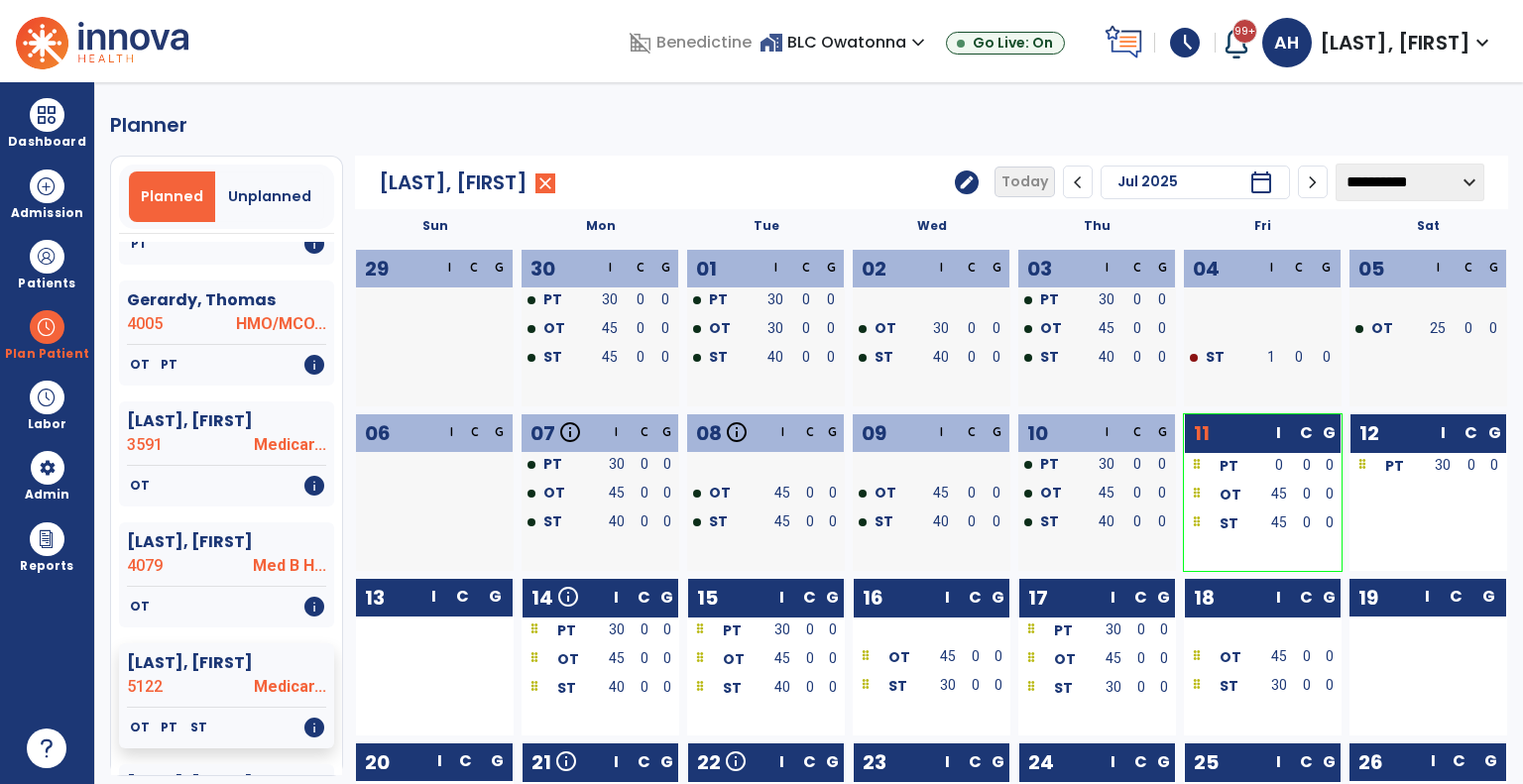 click on "edit" 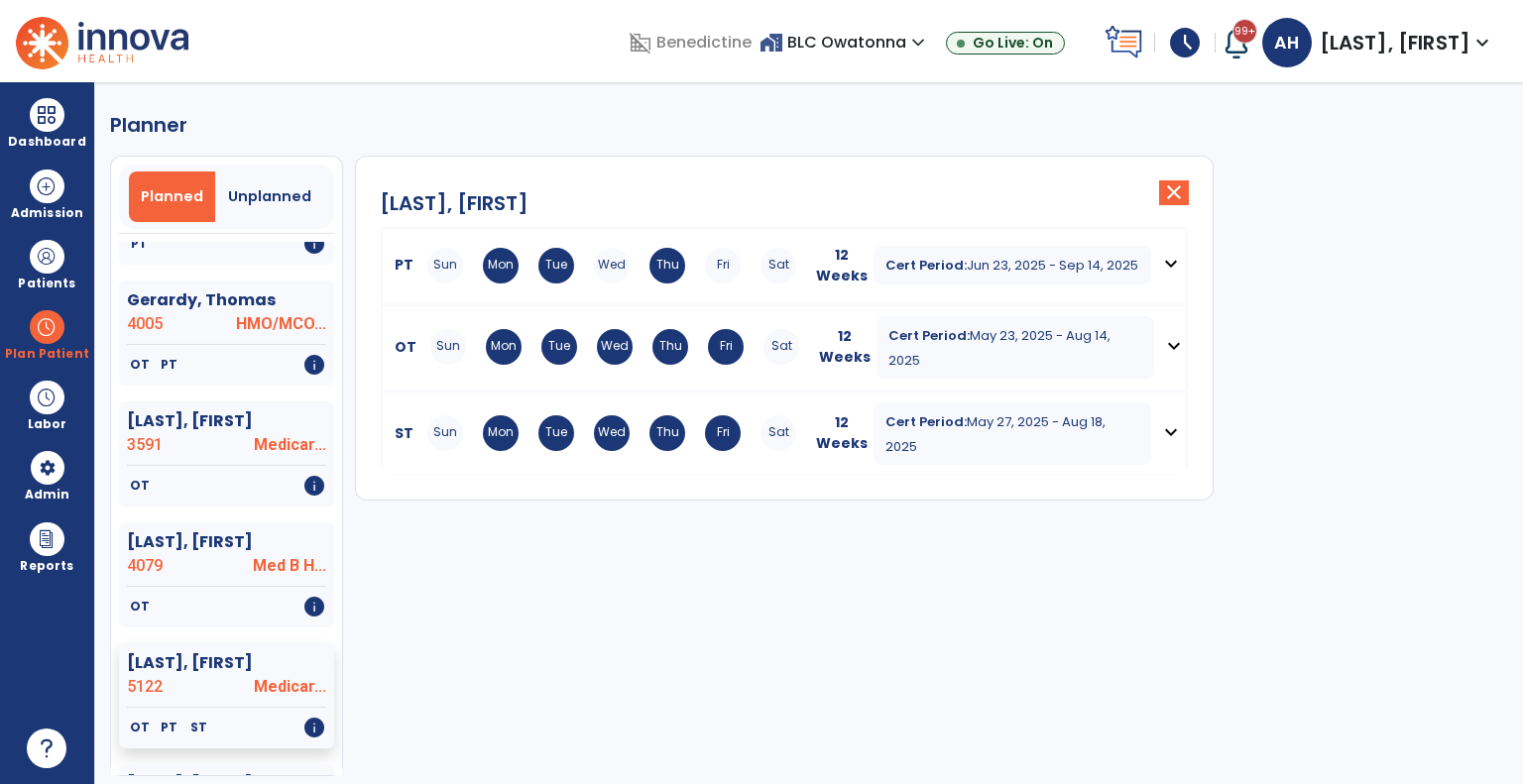 click on "expand_more" at bounding box center [1171, 432] 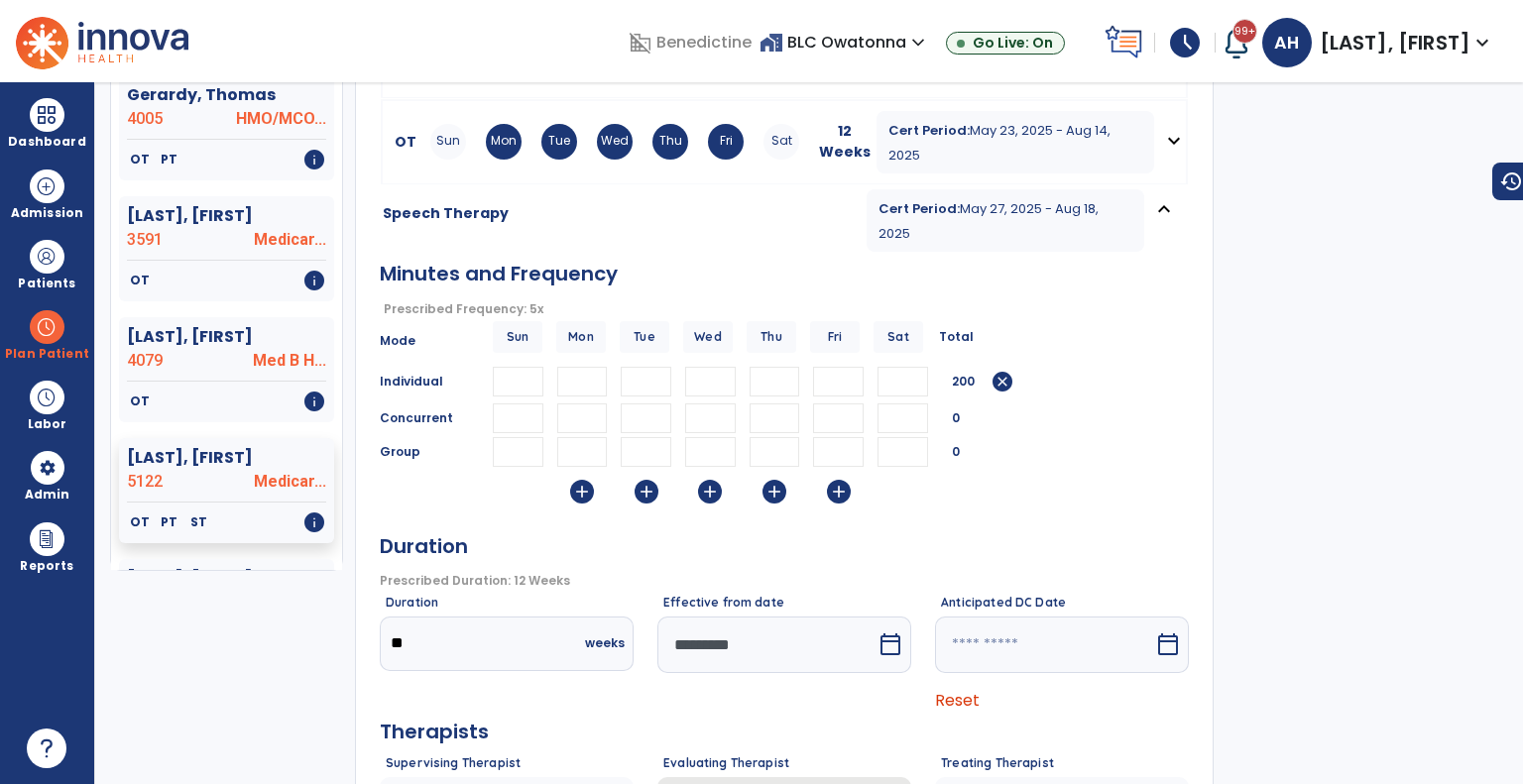 scroll, scrollTop: 206, scrollLeft: 0, axis: vertical 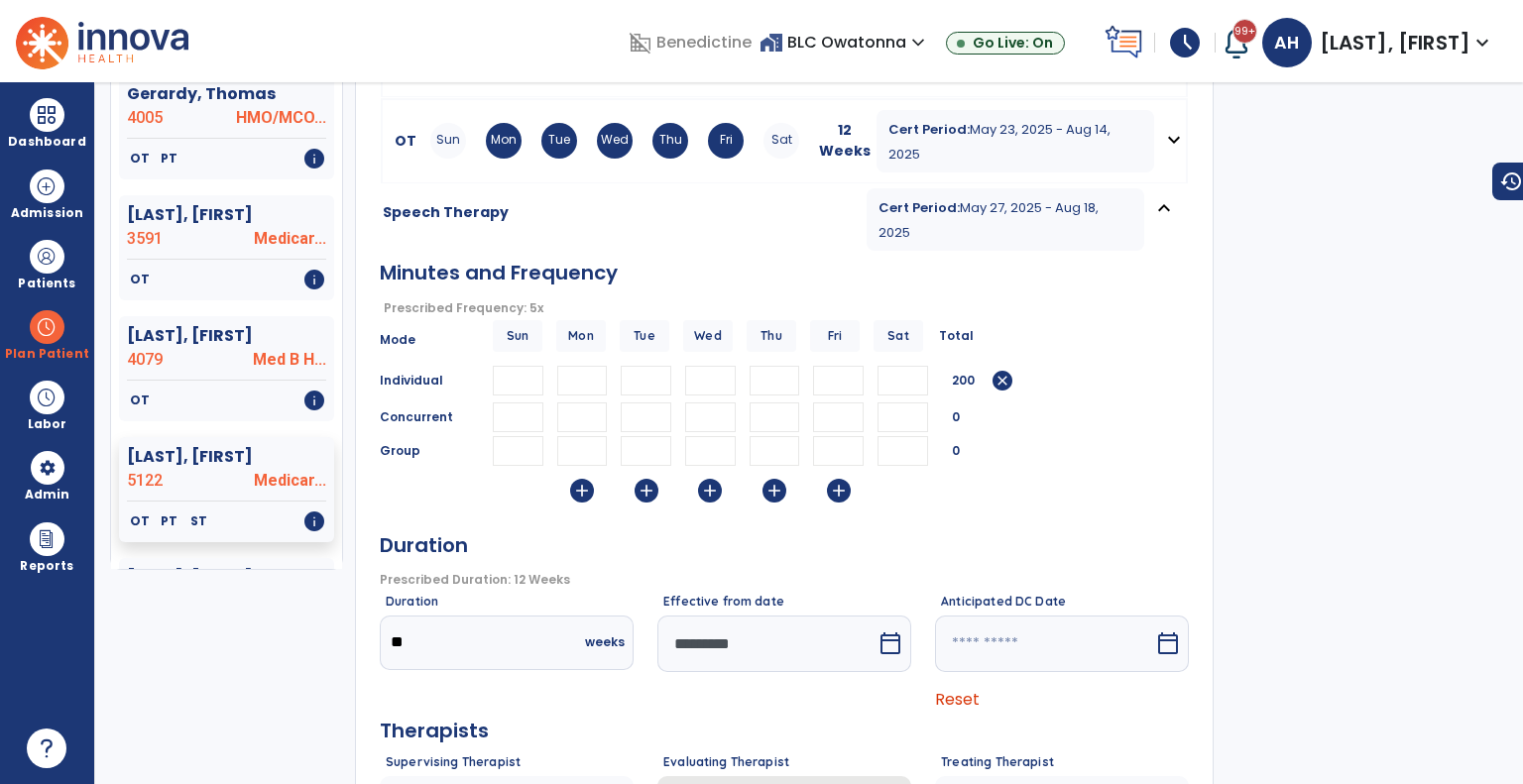 click on "calendar_today" at bounding box center [890, 643] 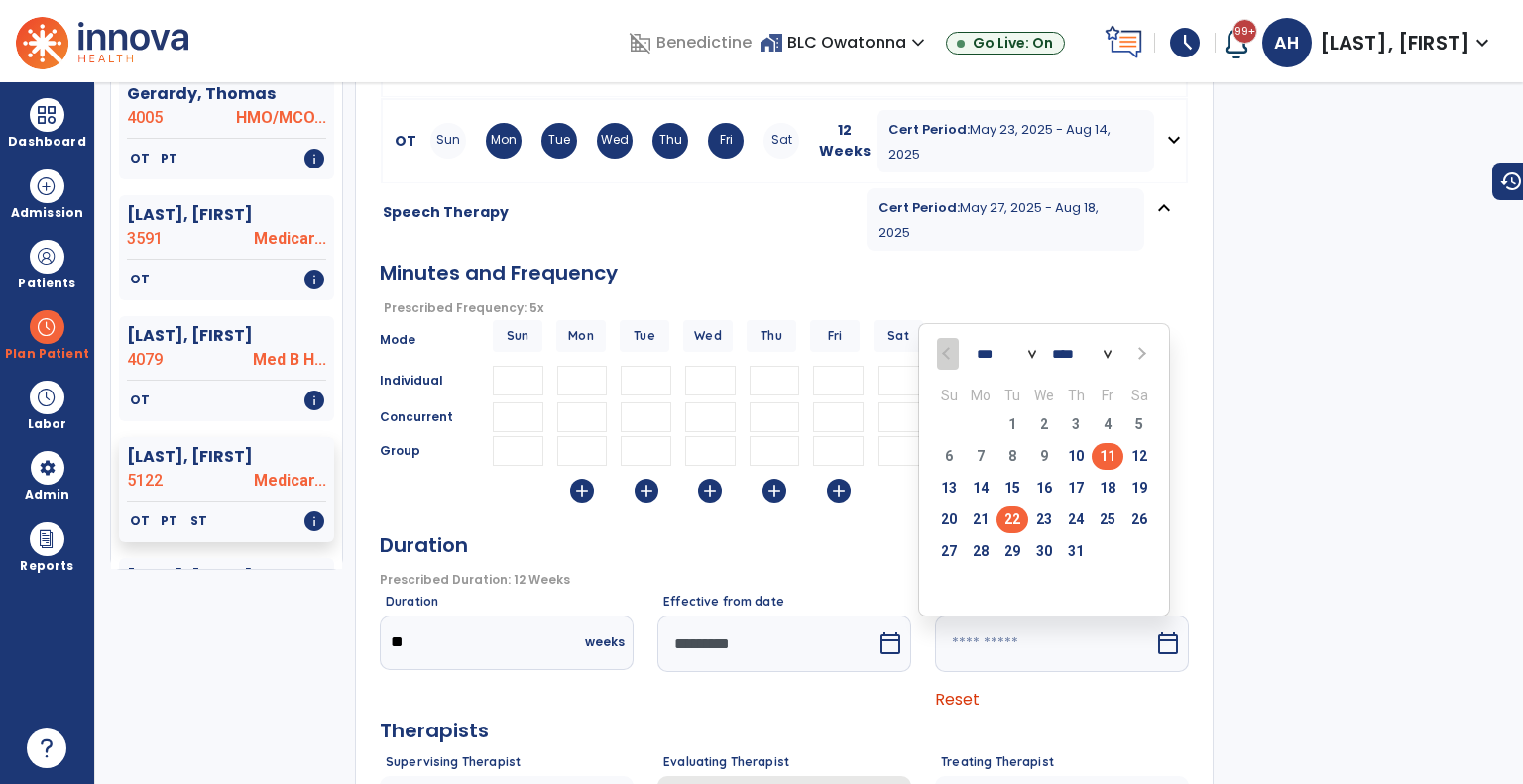 click on "22" at bounding box center (1012, 519) 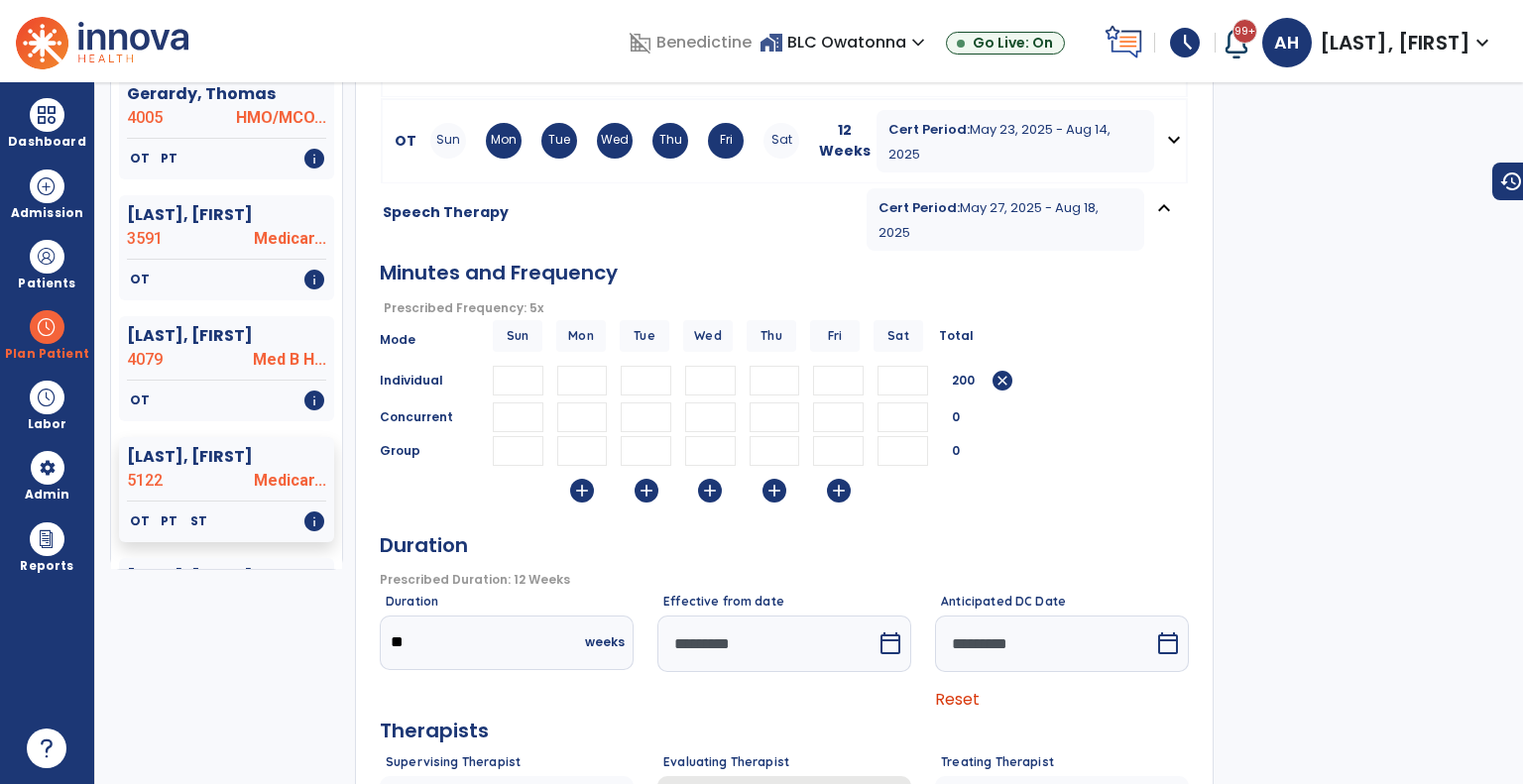 scroll, scrollTop: 368, scrollLeft: 0, axis: vertical 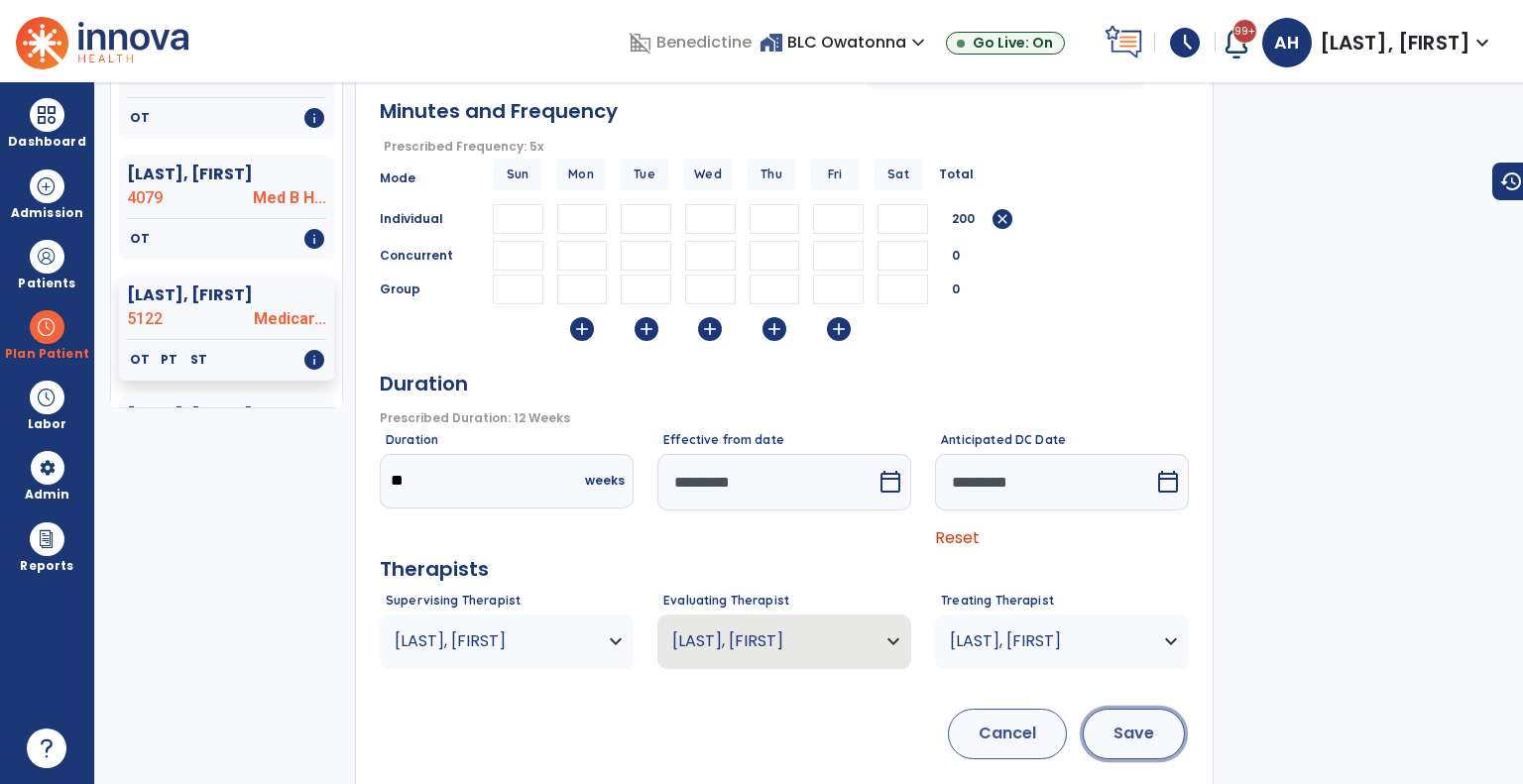 click on "Save" at bounding box center [1133, 733] 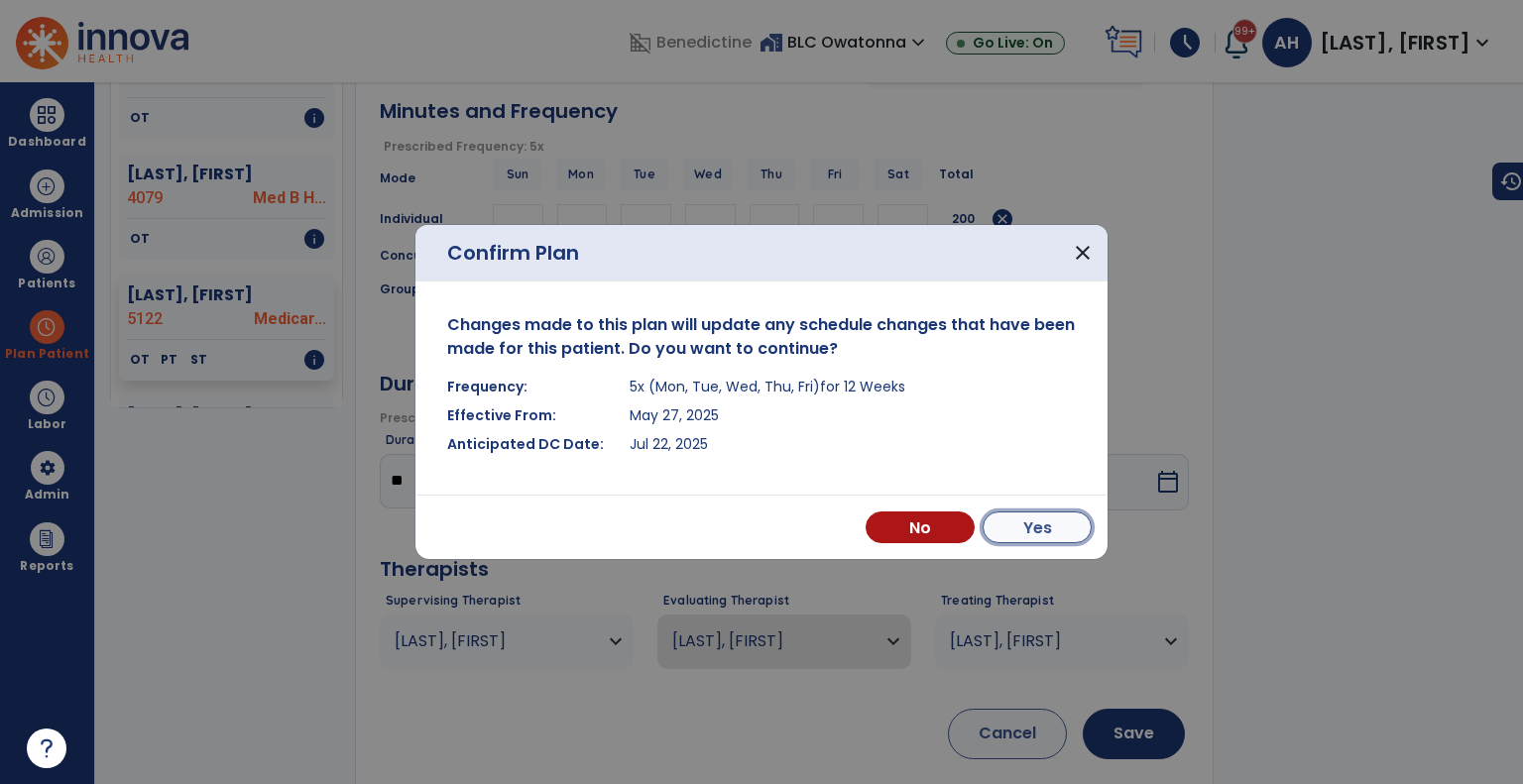click on "Yes" at bounding box center [1037, 527] 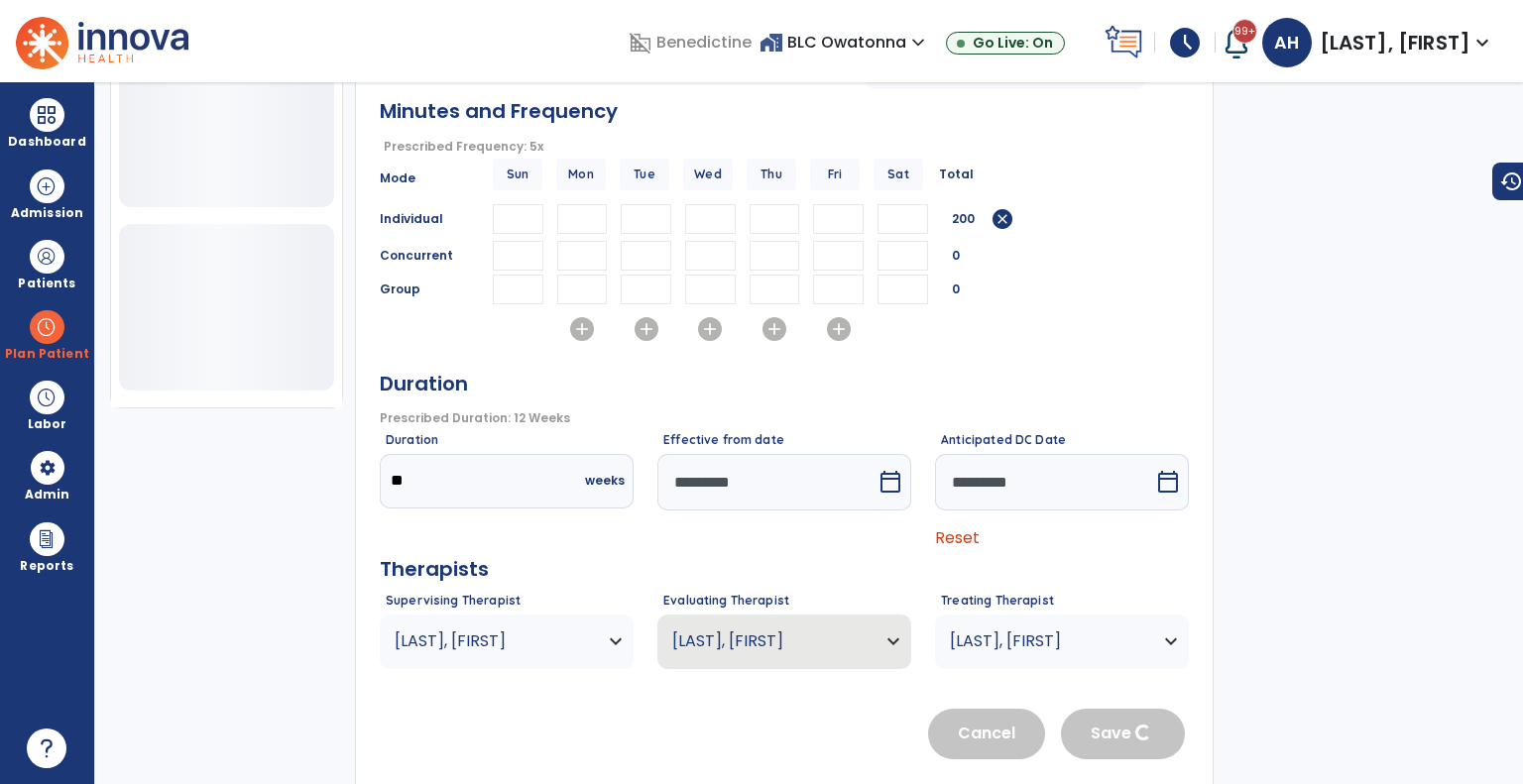 scroll, scrollTop: 650, scrollLeft: 0, axis: vertical 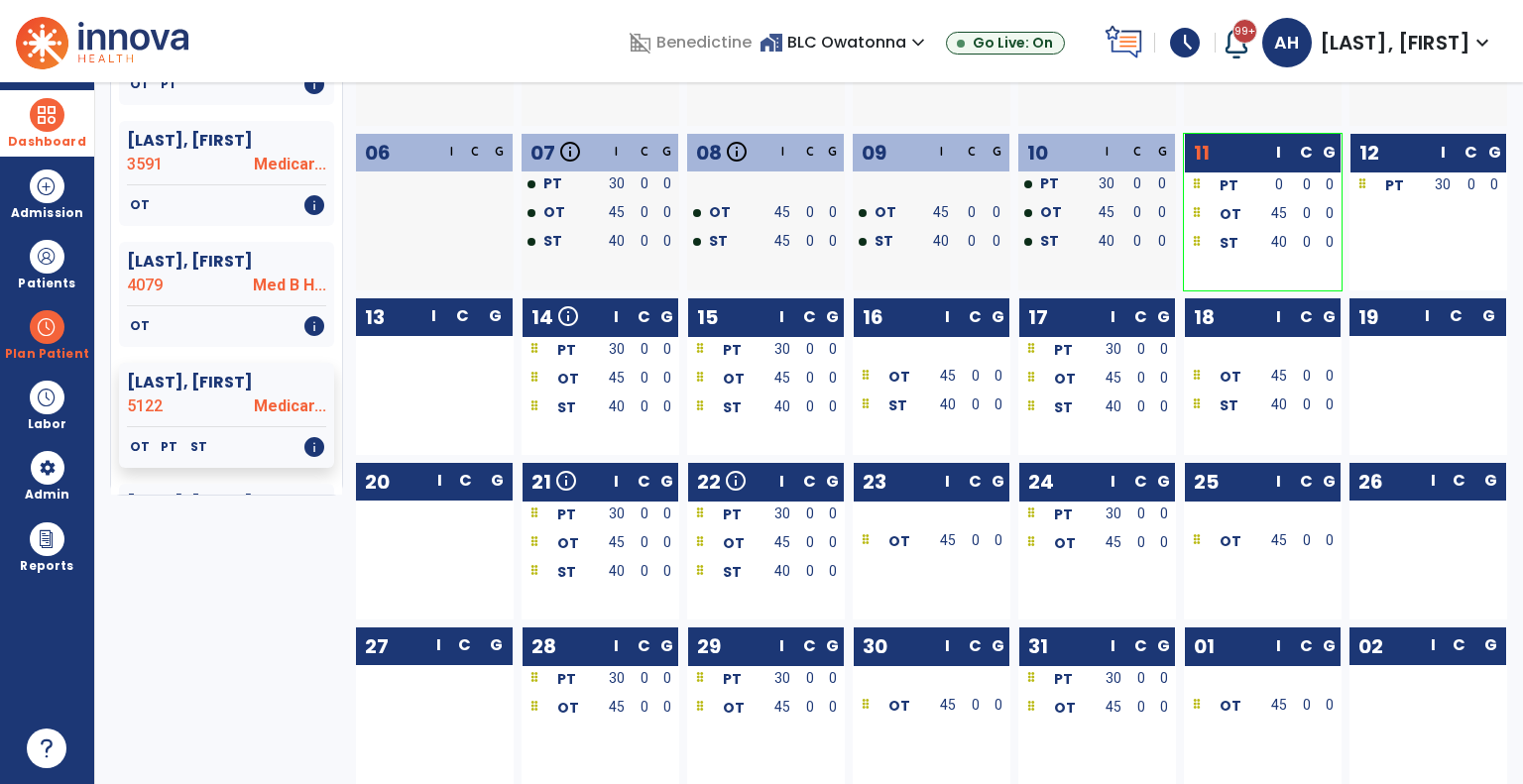 click at bounding box center [47, 115] 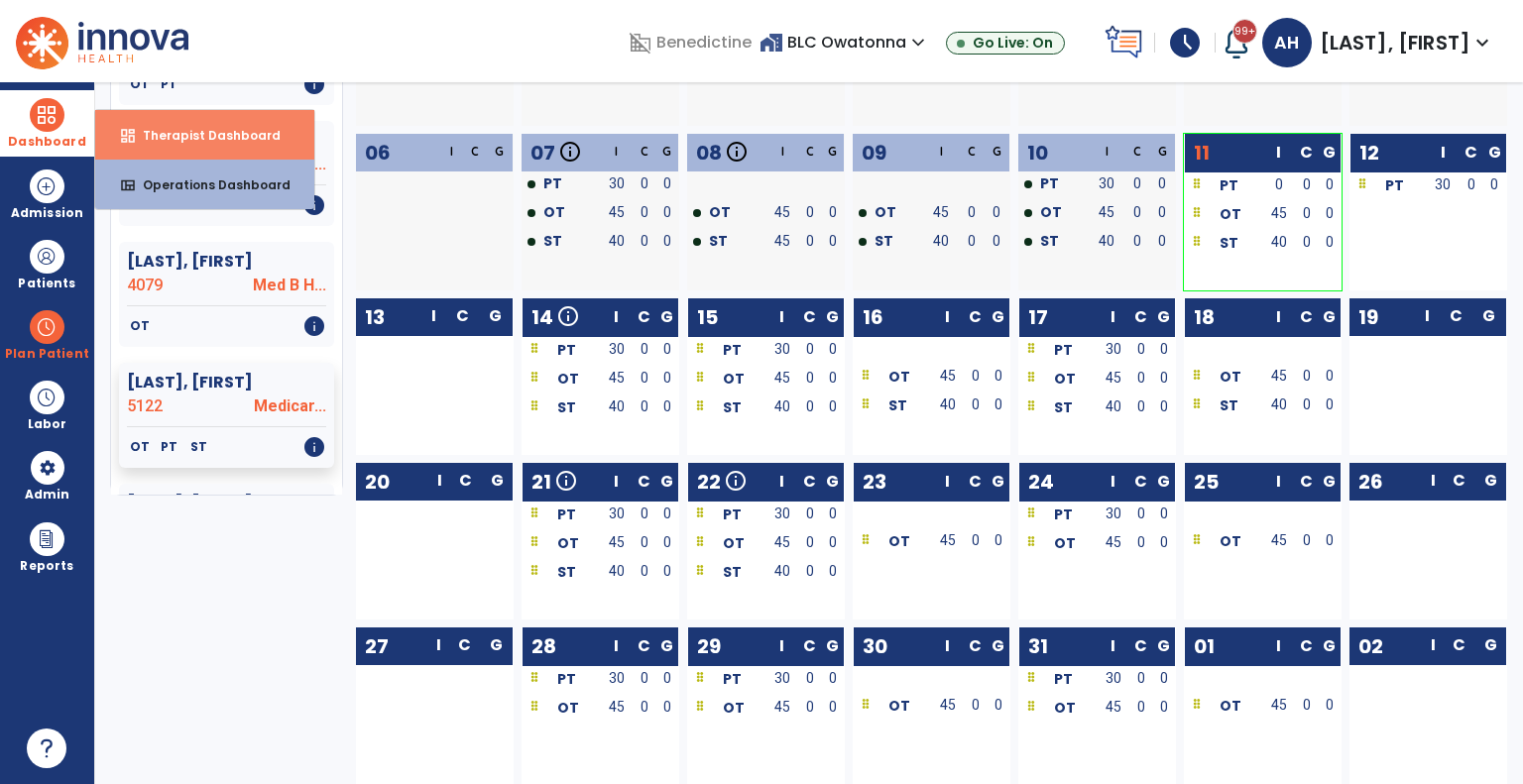 click on "dashboard" at bounding box center (128, 136) 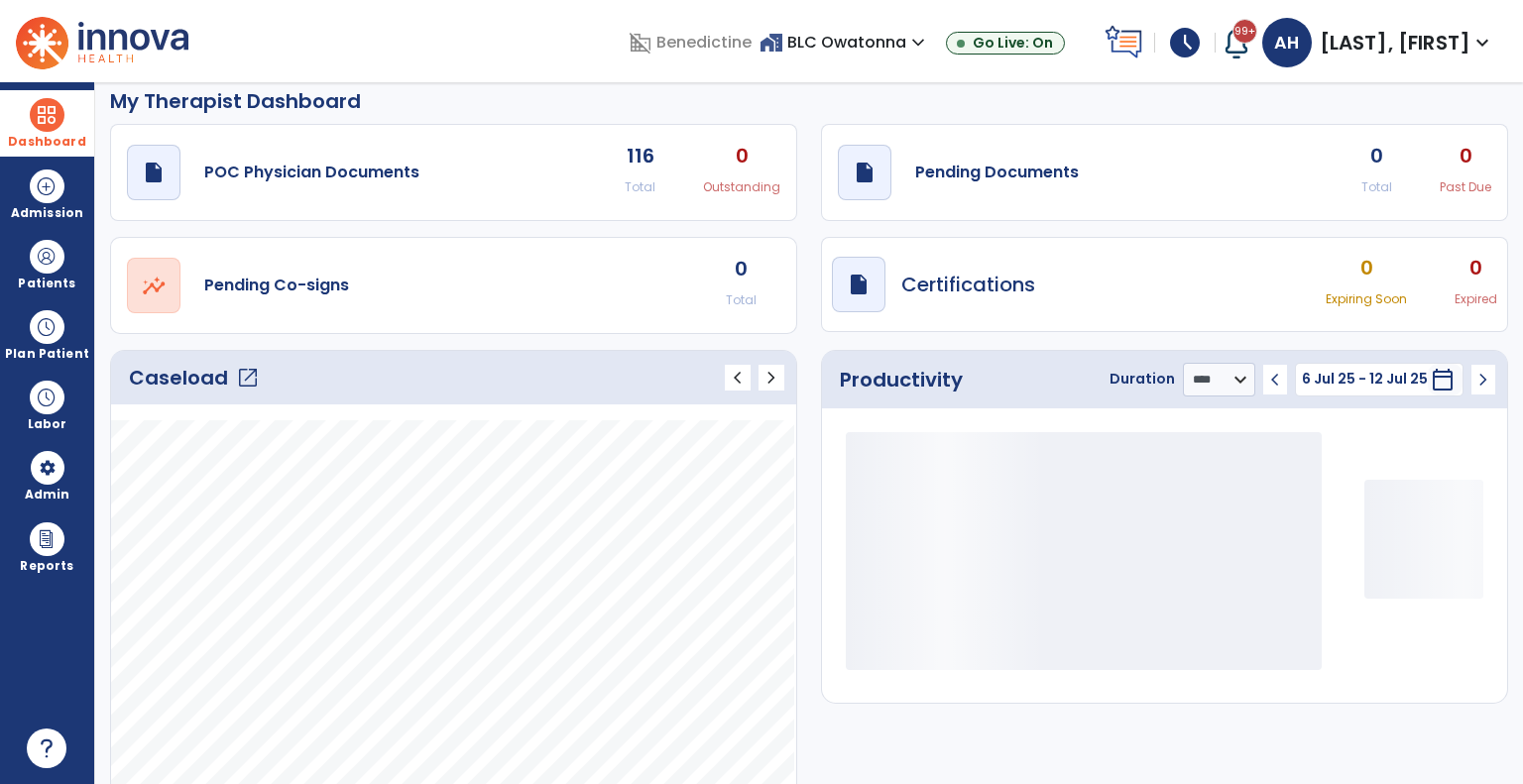 scroll, scrollTop: 0, scrollLeft: 0, axis: both 